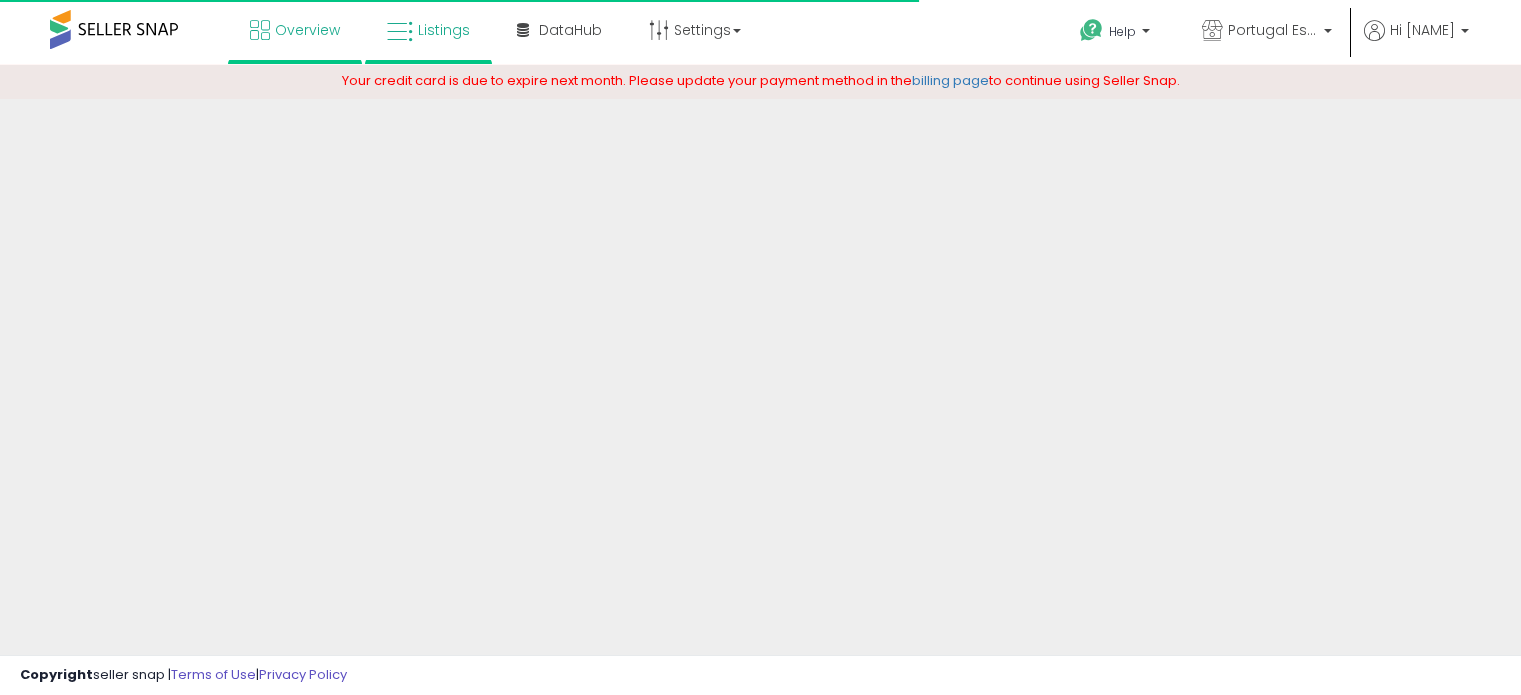 scroll, scrollTop: 0, scrollLeft: 0, axis: both 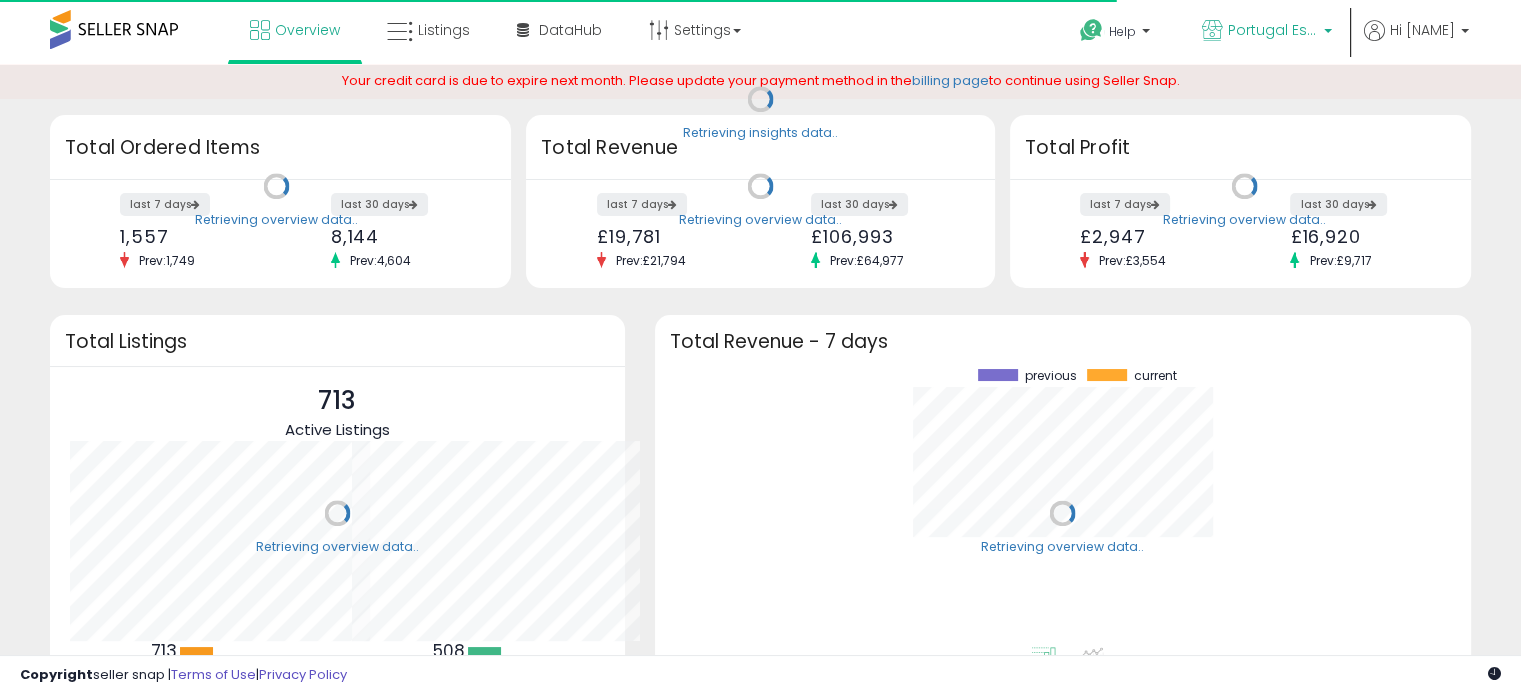 click on "Portugal Essentials UK" at bounding box center (1267, 32) 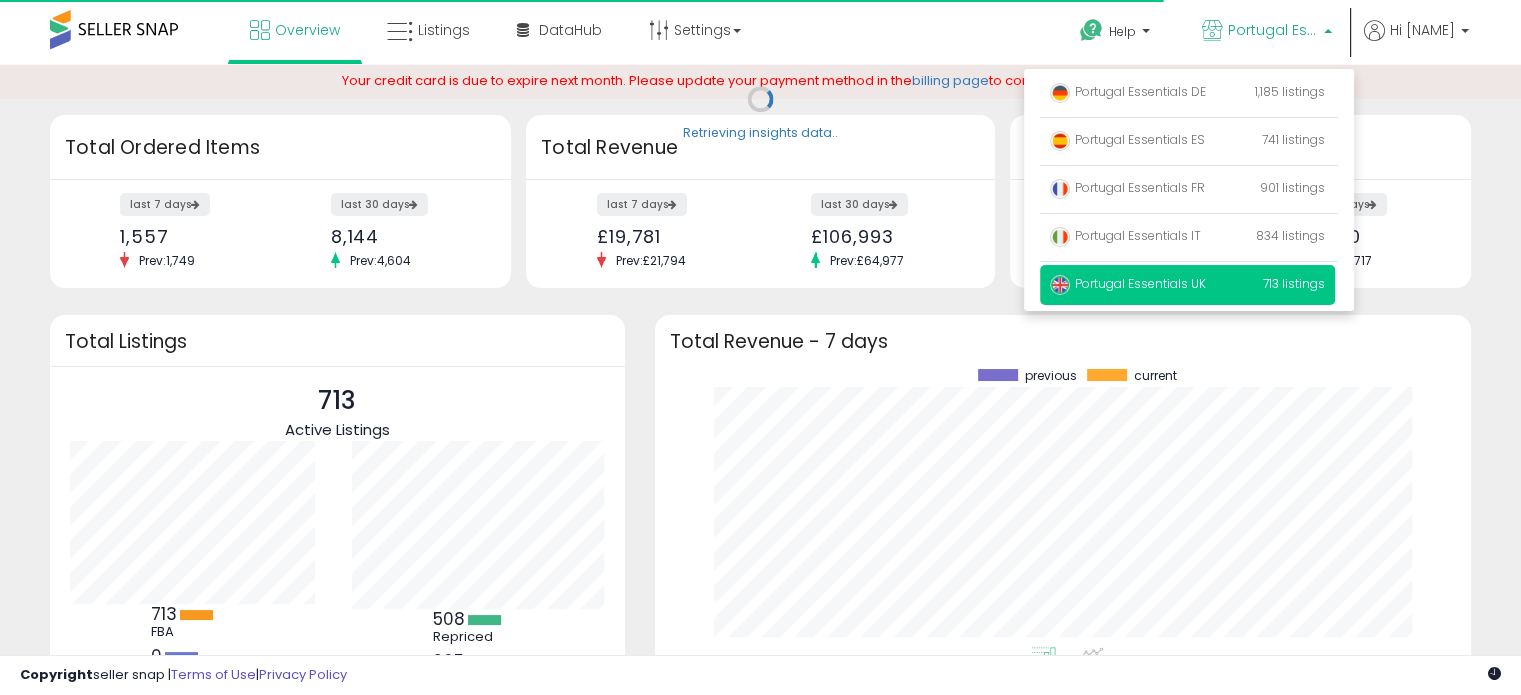 scroll, scrollTop: 999800, scrollLeft: 999725, axis: both 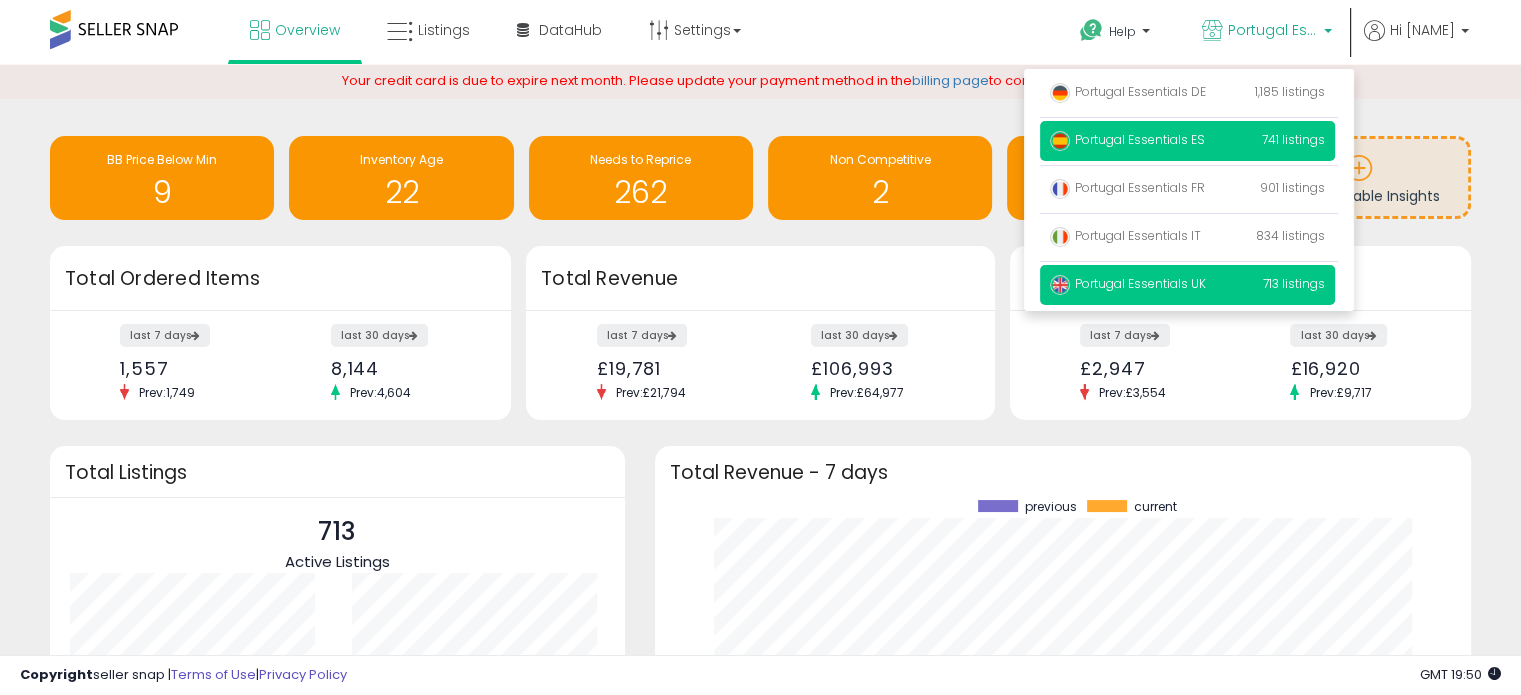 click on "Portugal Essentials ES" at bounding box center [1127, 139] 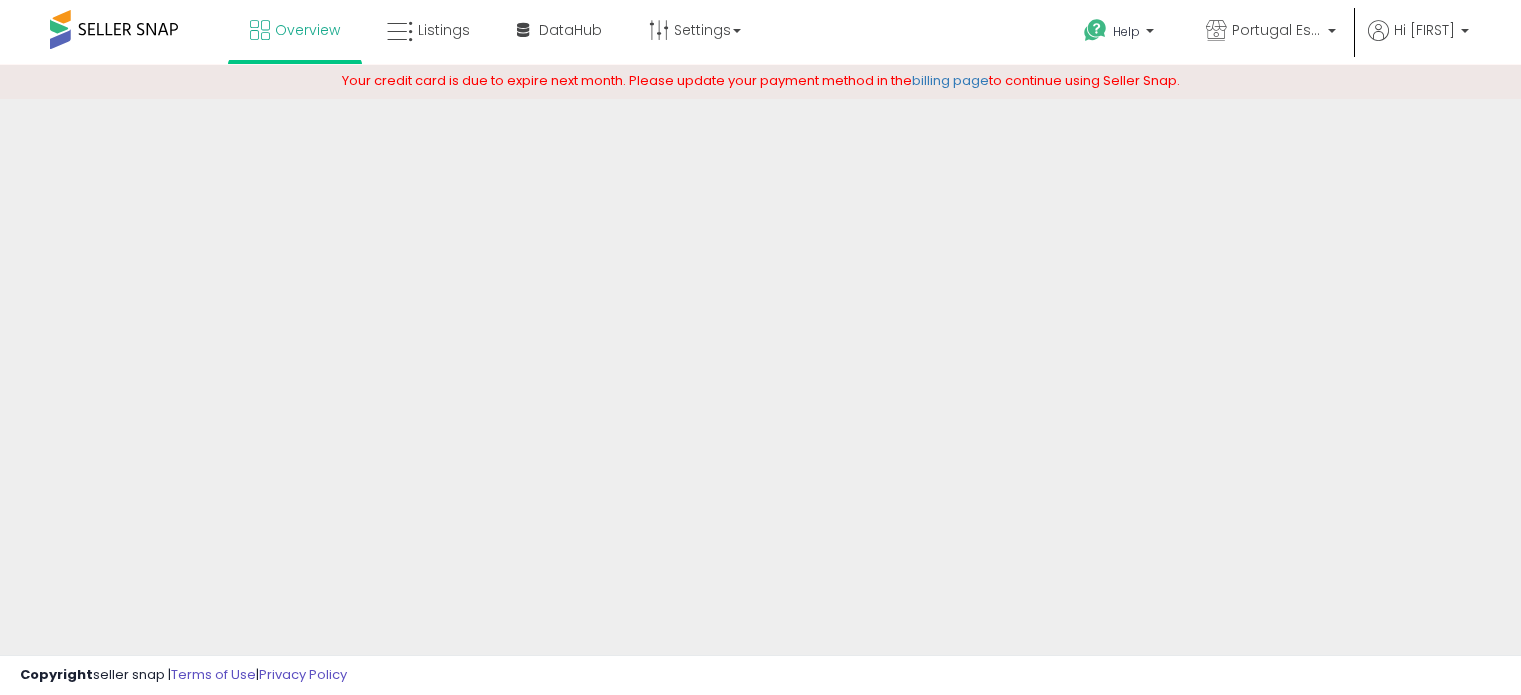 scroll, scrollTop: 0, scrollLeft: 0, axis: both 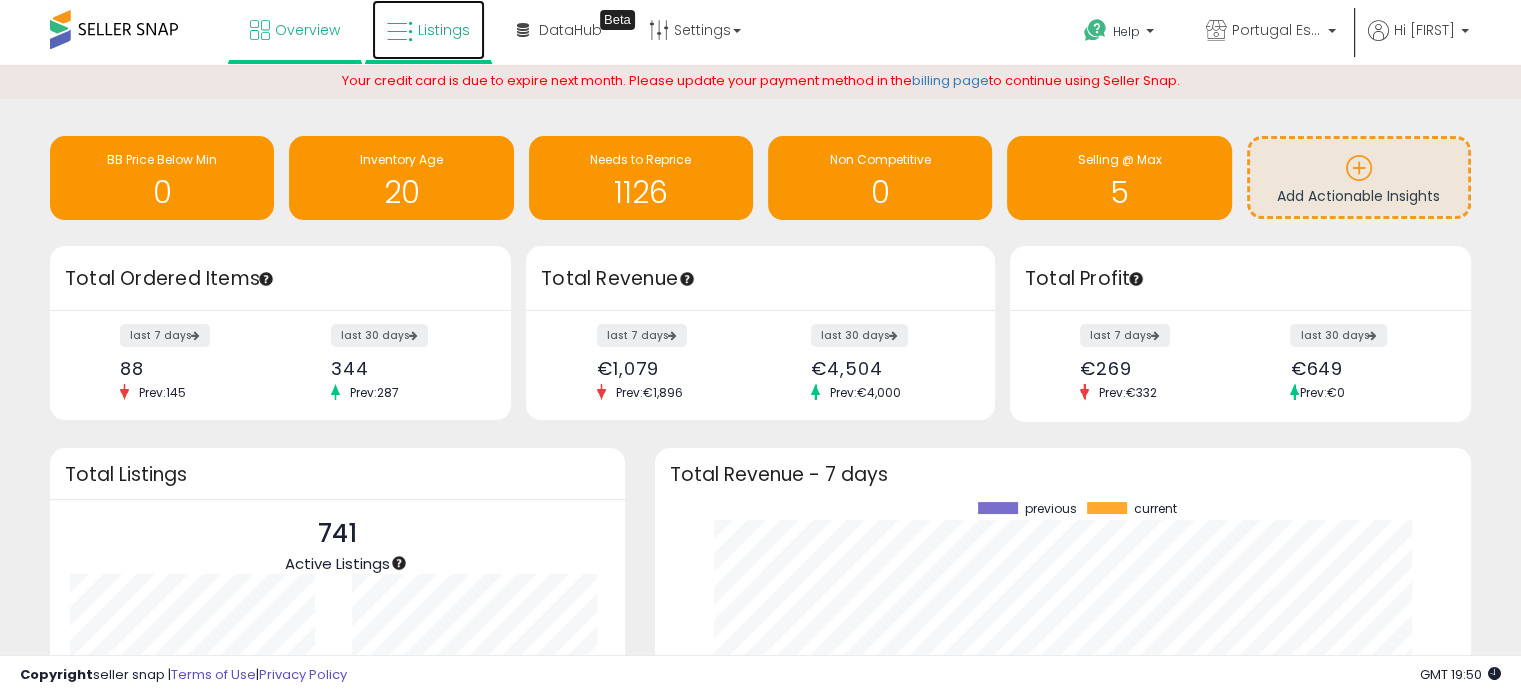 click on "Listings" at bounding box center (444, 30) 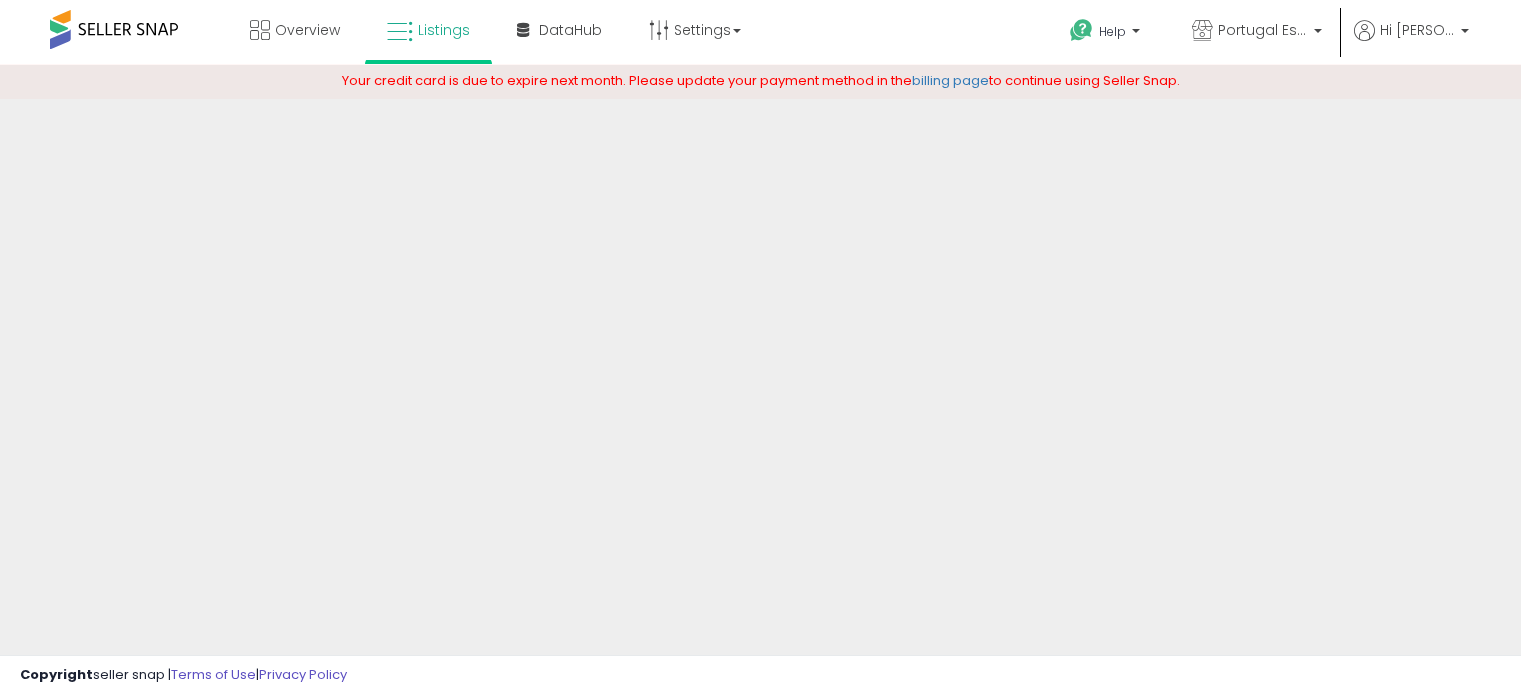 scroll, scrollTop: 0, scrollLeft: 0, axis: both 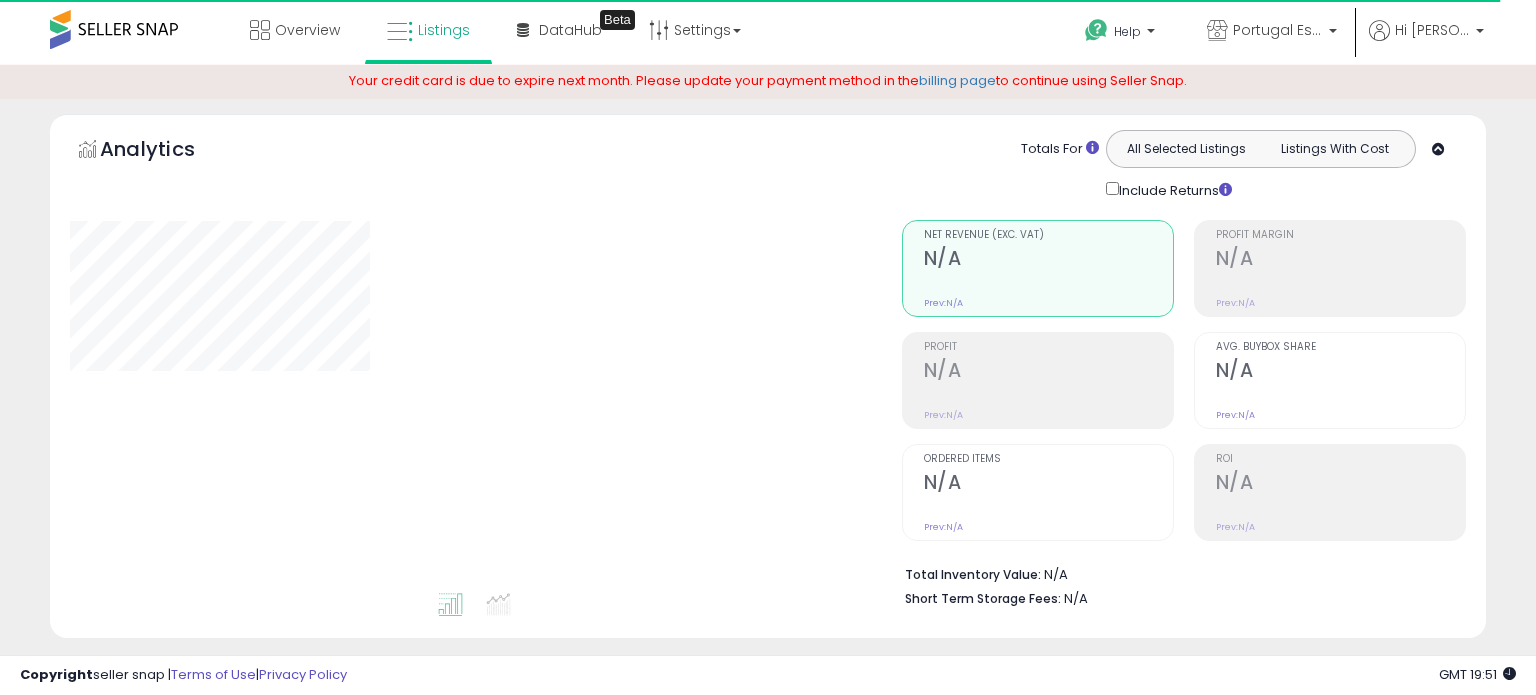 click on "Retrieving graph data.." at bounding box center (0, 0) 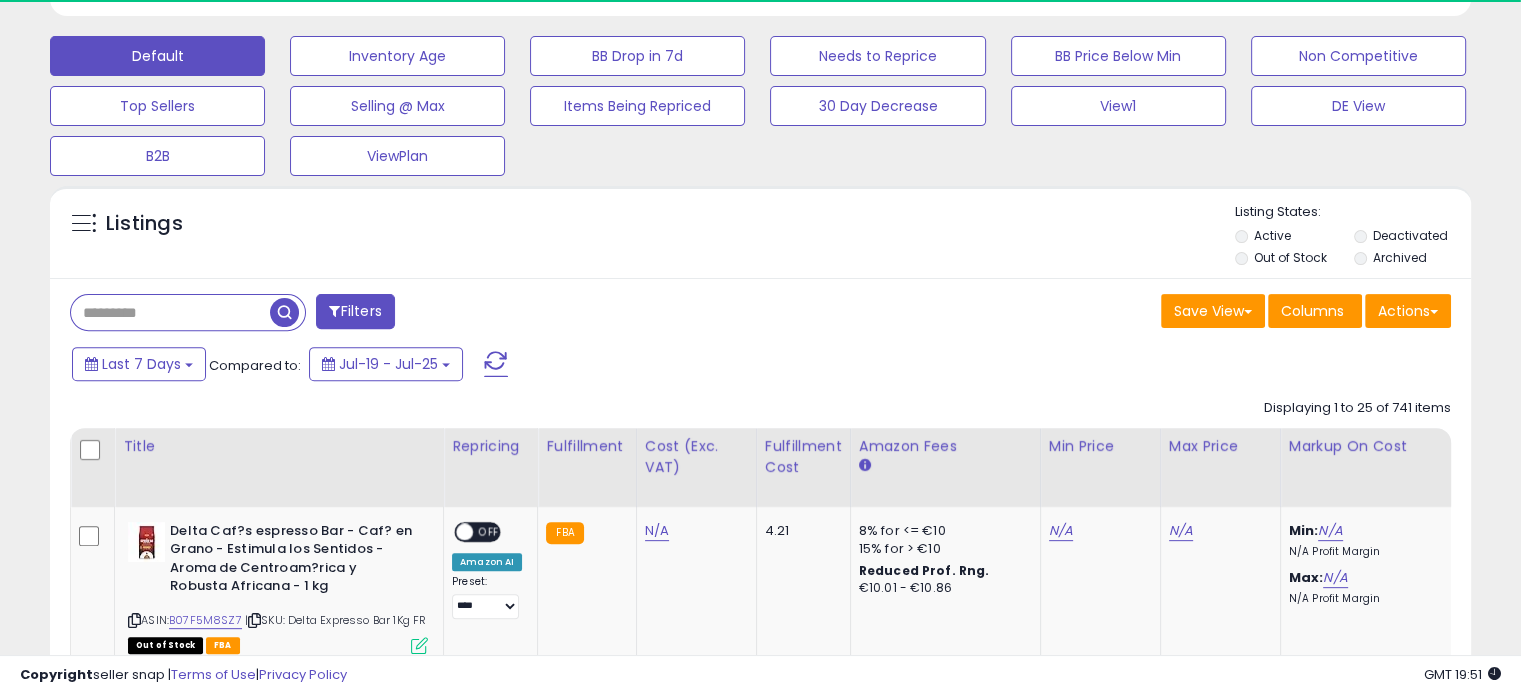 scroll, scrollTop: 700, scrollLeft: 0, axis: vertical 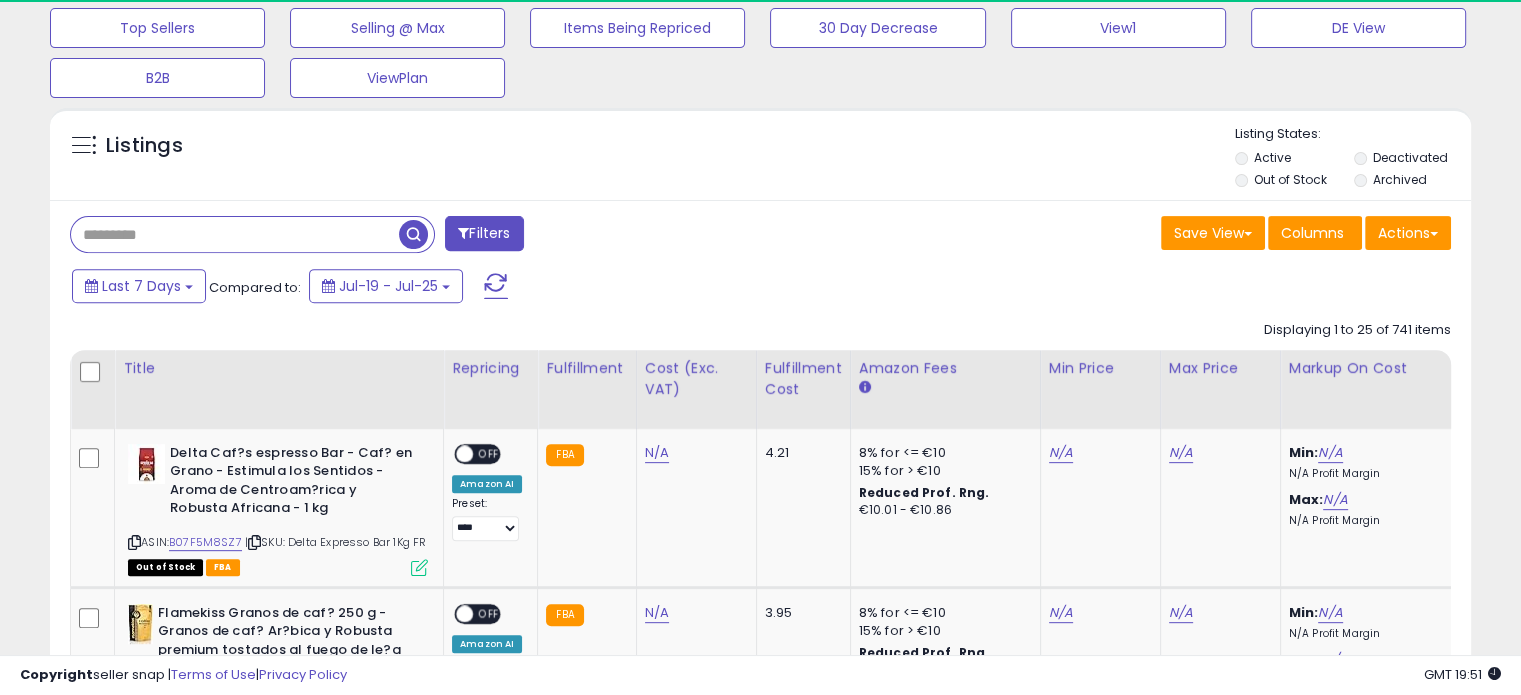 click at bounding box center [235, 234] 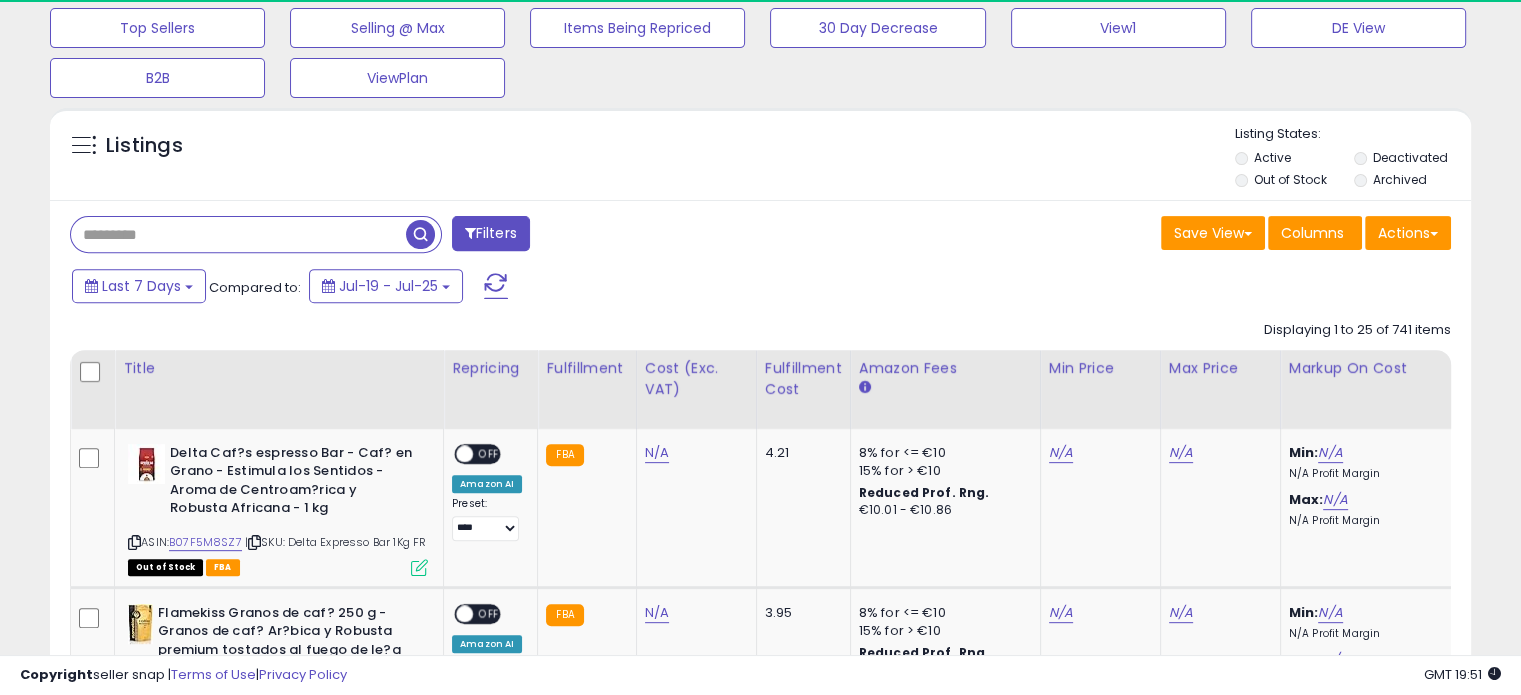 paste on "**********" 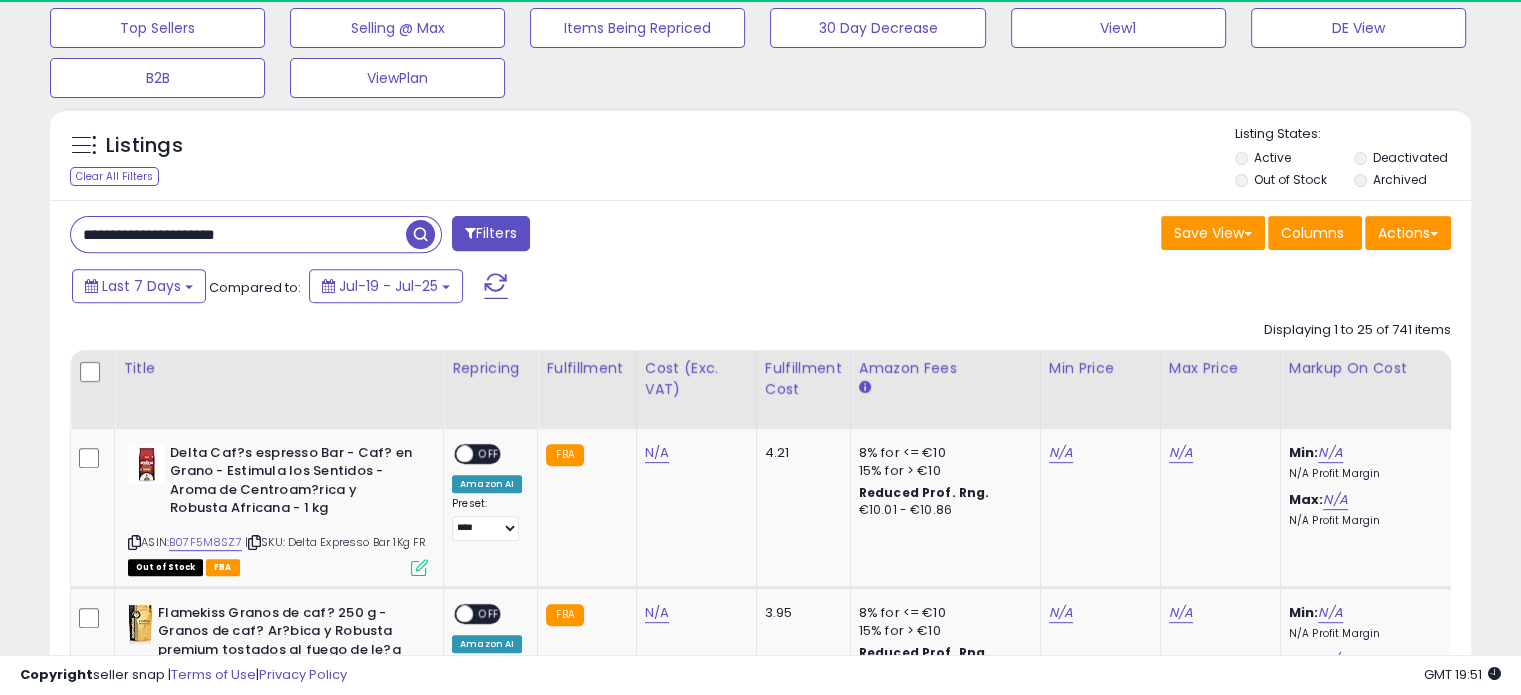 type on "**********" 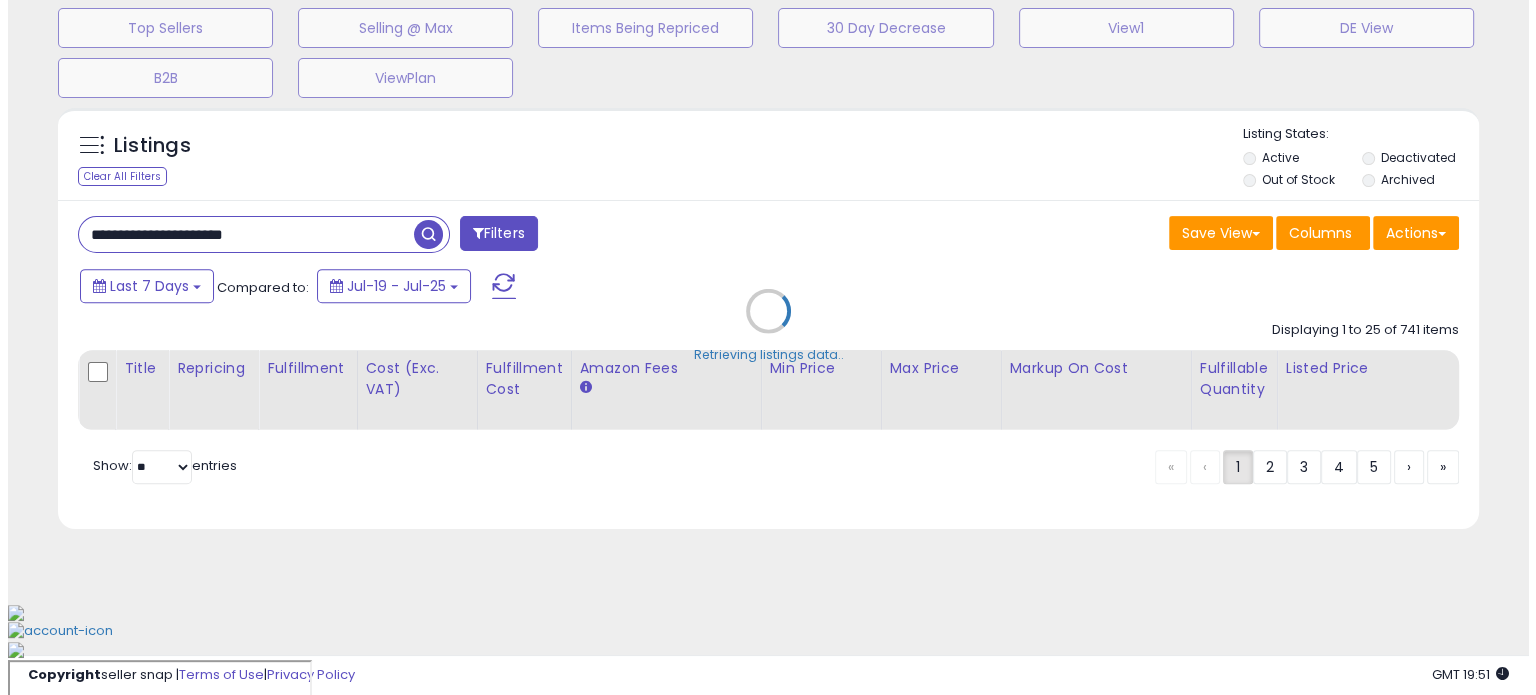 scroll, scrollTop: 622, scrollLeft: 0, axis: vertical 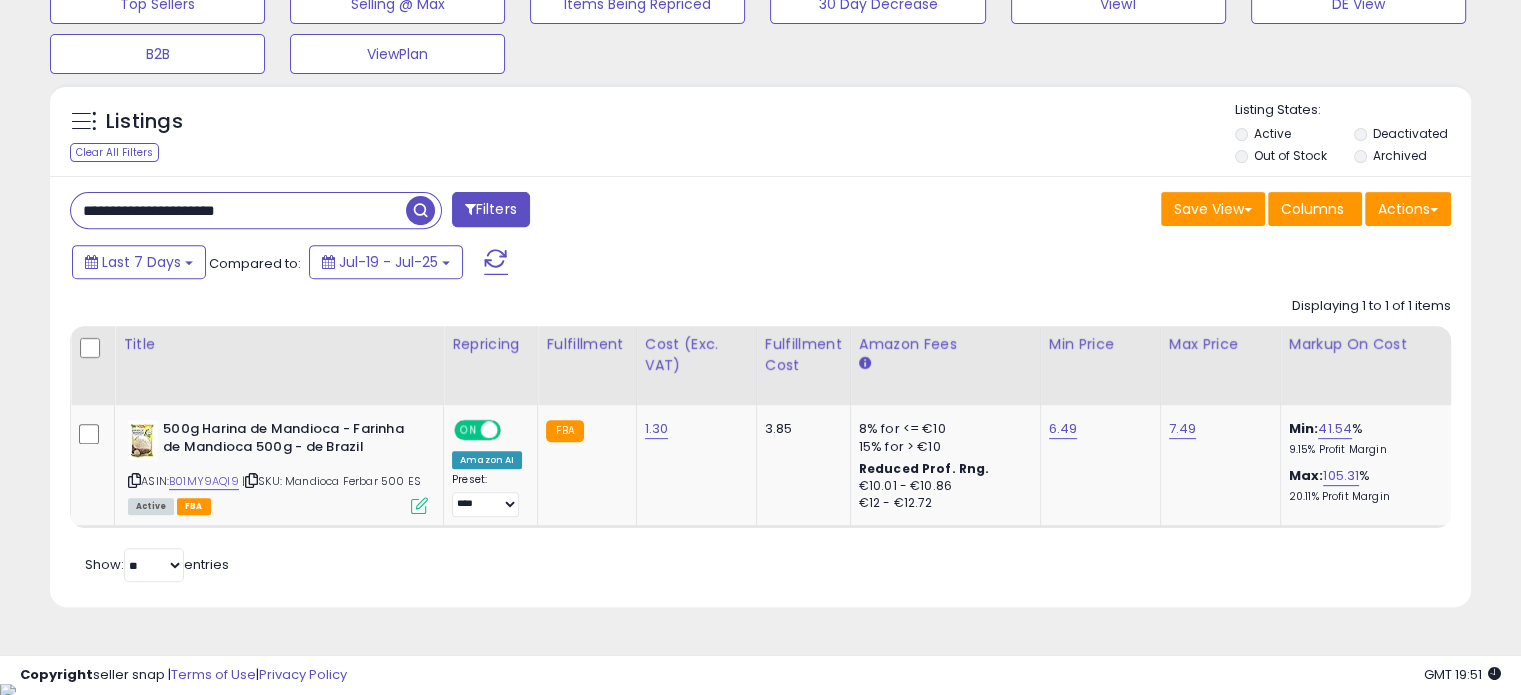 type 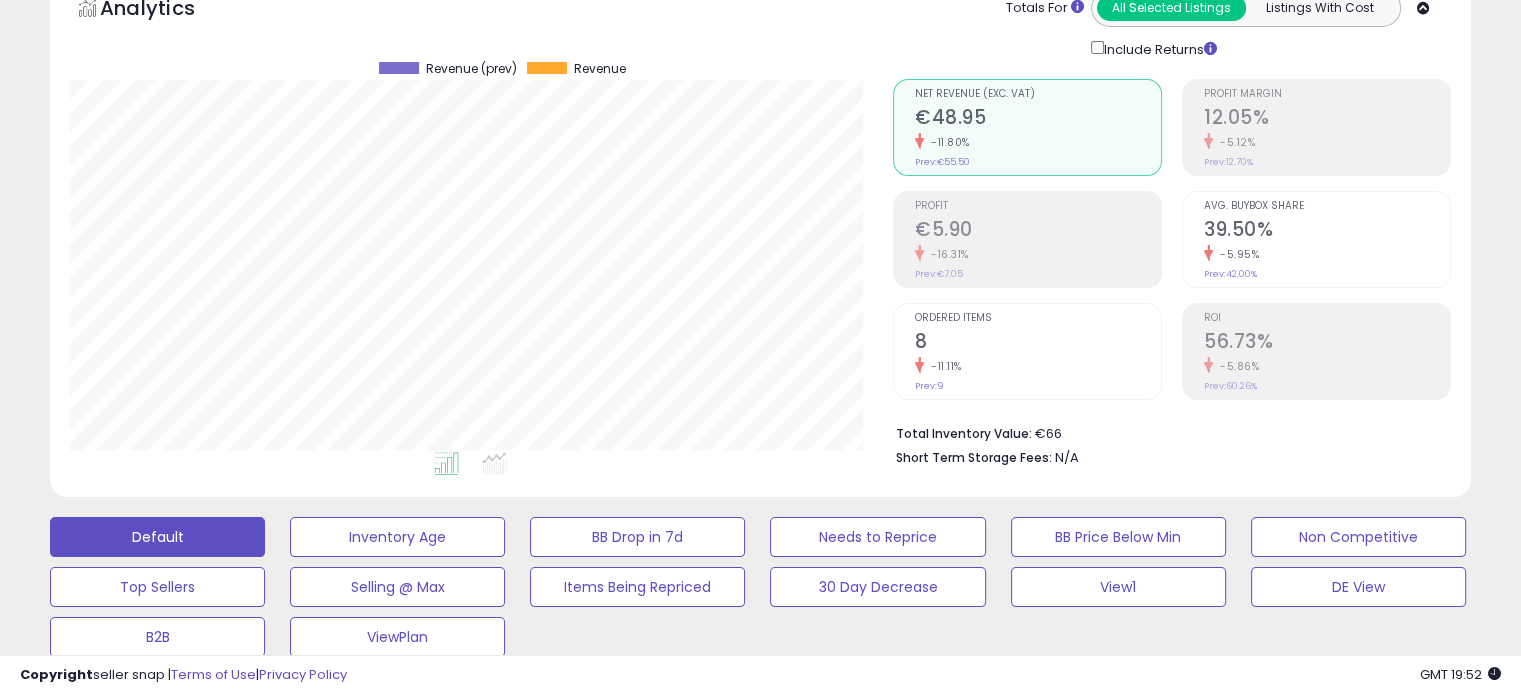 scroll, scrollTop: 0, scrollLeft: 0, axis: both 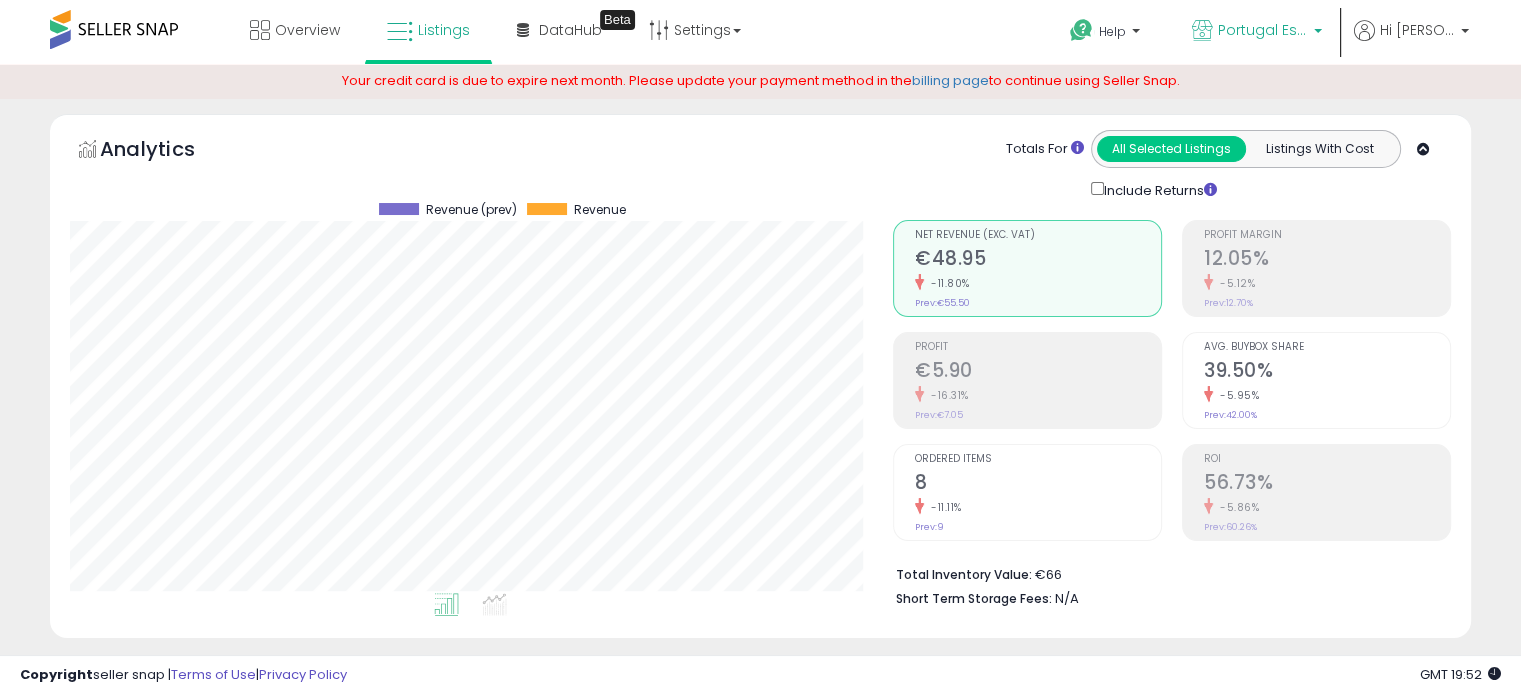 click on "Portugal Essentials ES" at bounding box center [1263, 30] 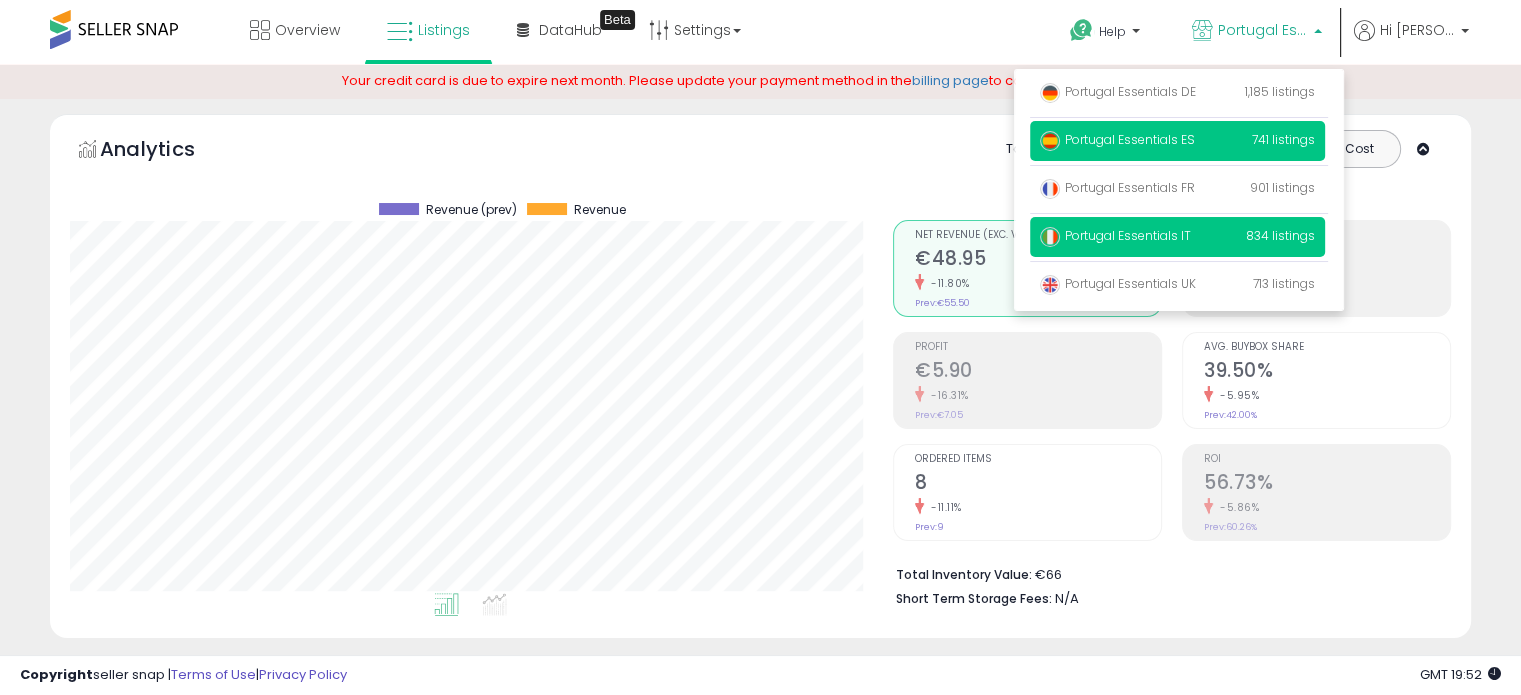 click on "Portugal Essentials IT" at bounding box center (1115, 235) 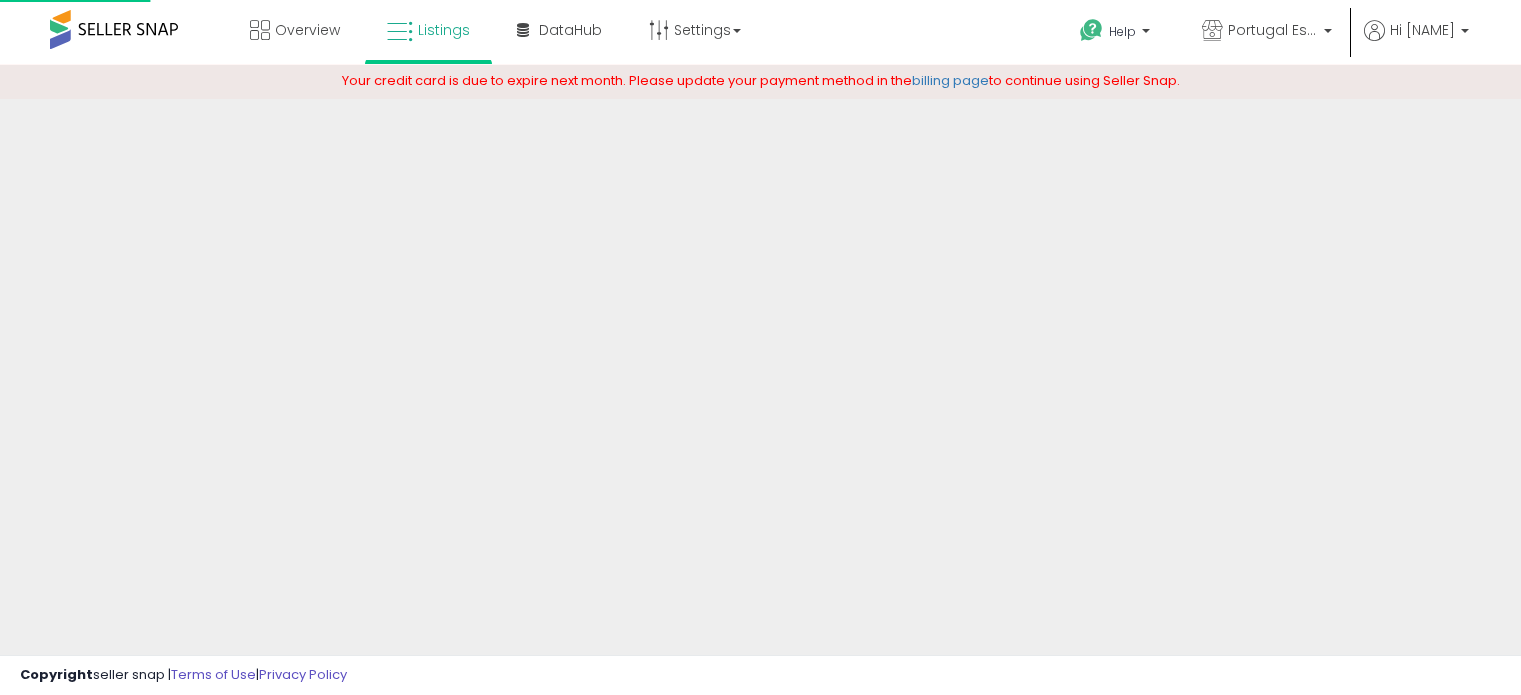 scroll, scrollTop: 0, scrollLeft: 0, axis: both 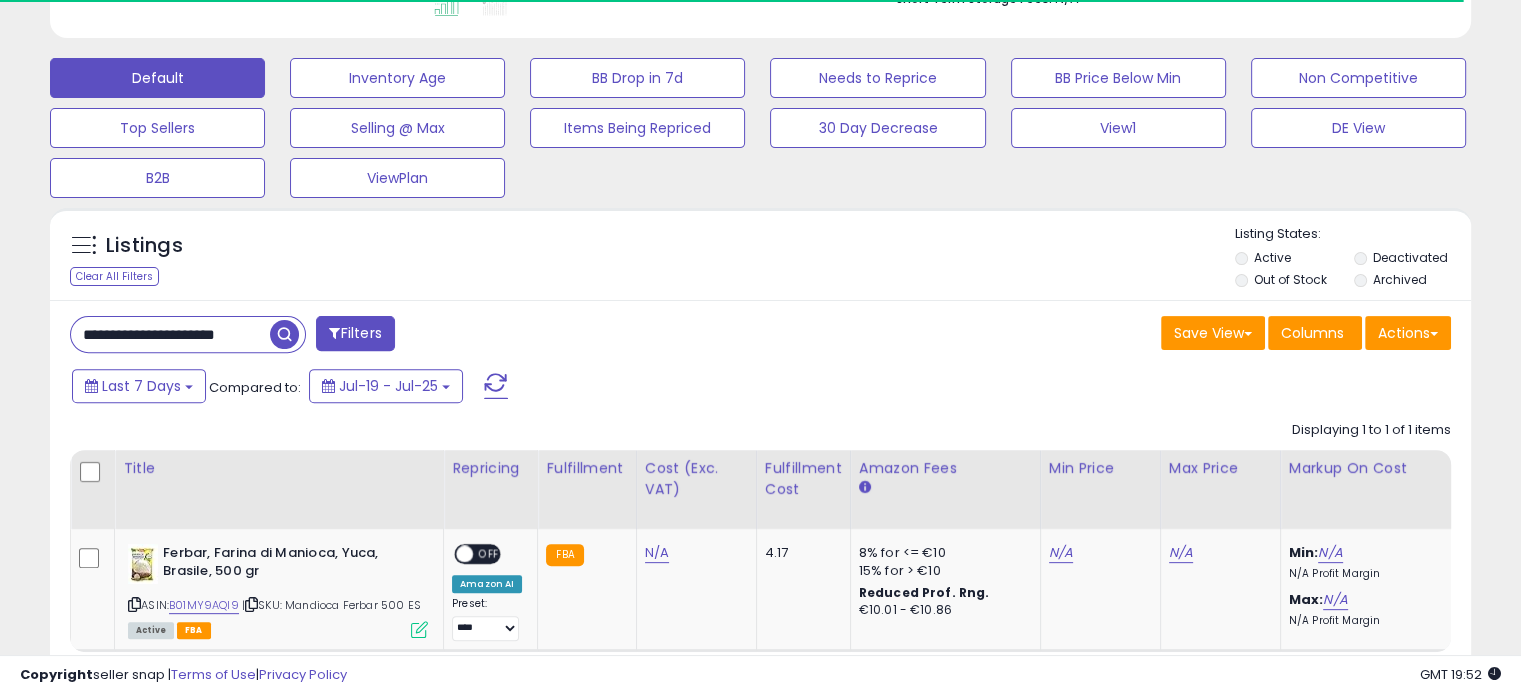 click on "**********" at bounding box center (170, 334) 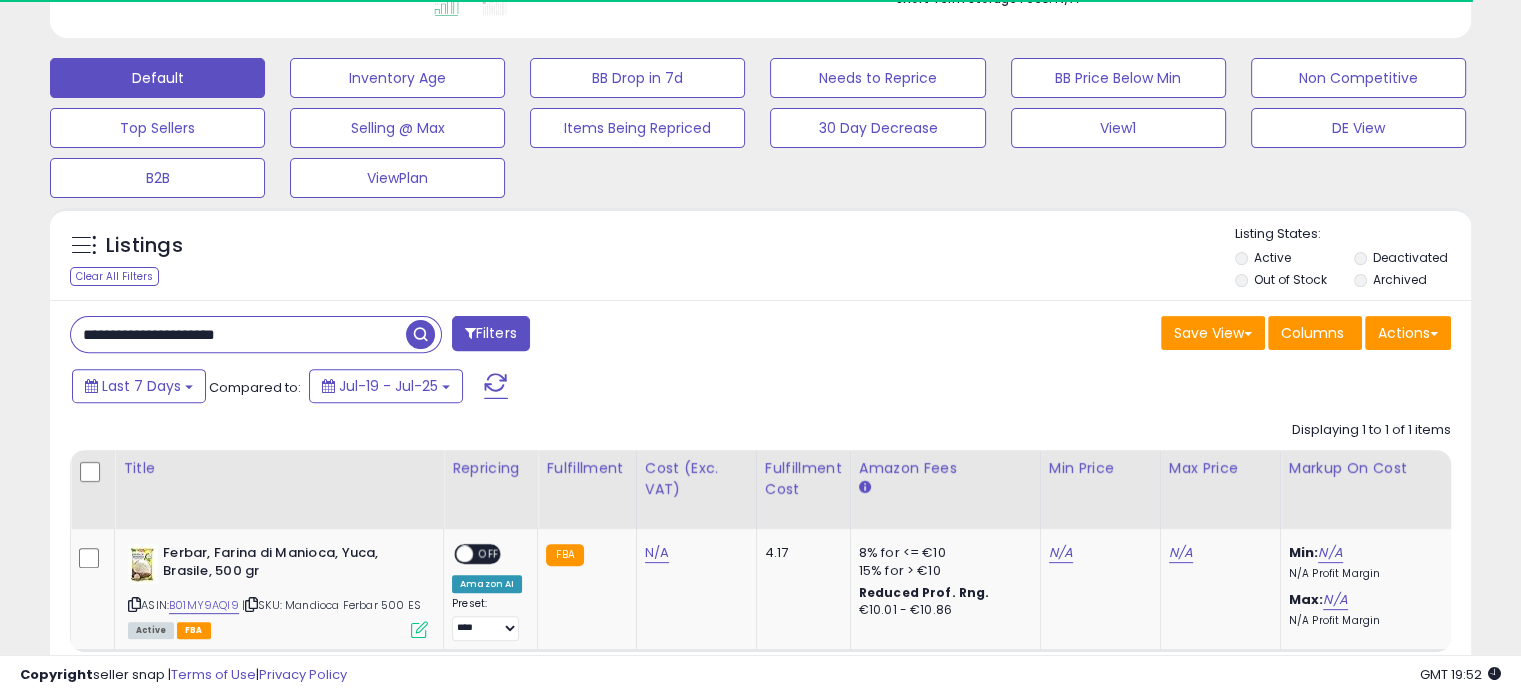 click on "**********" at bounding box center (238, 334) 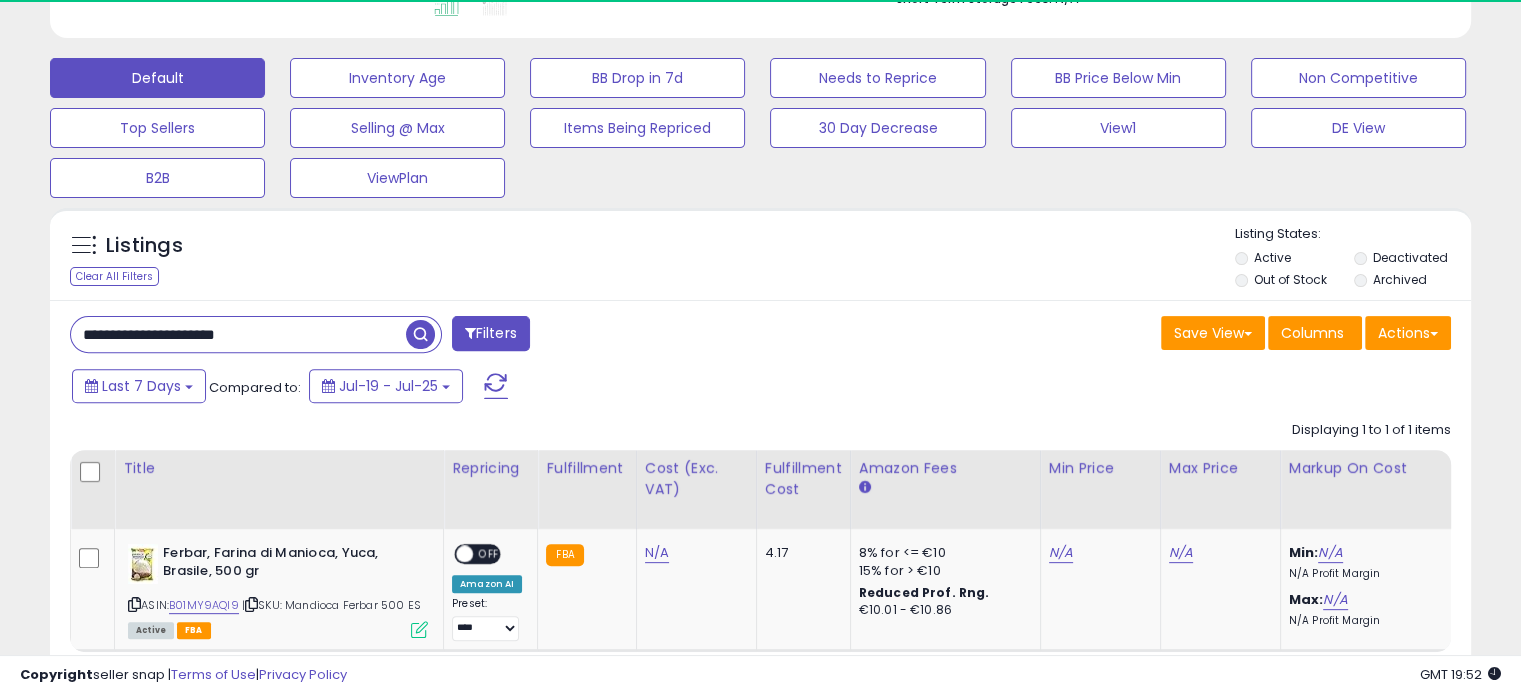 click on "**********" at bounding box center (238, 334) 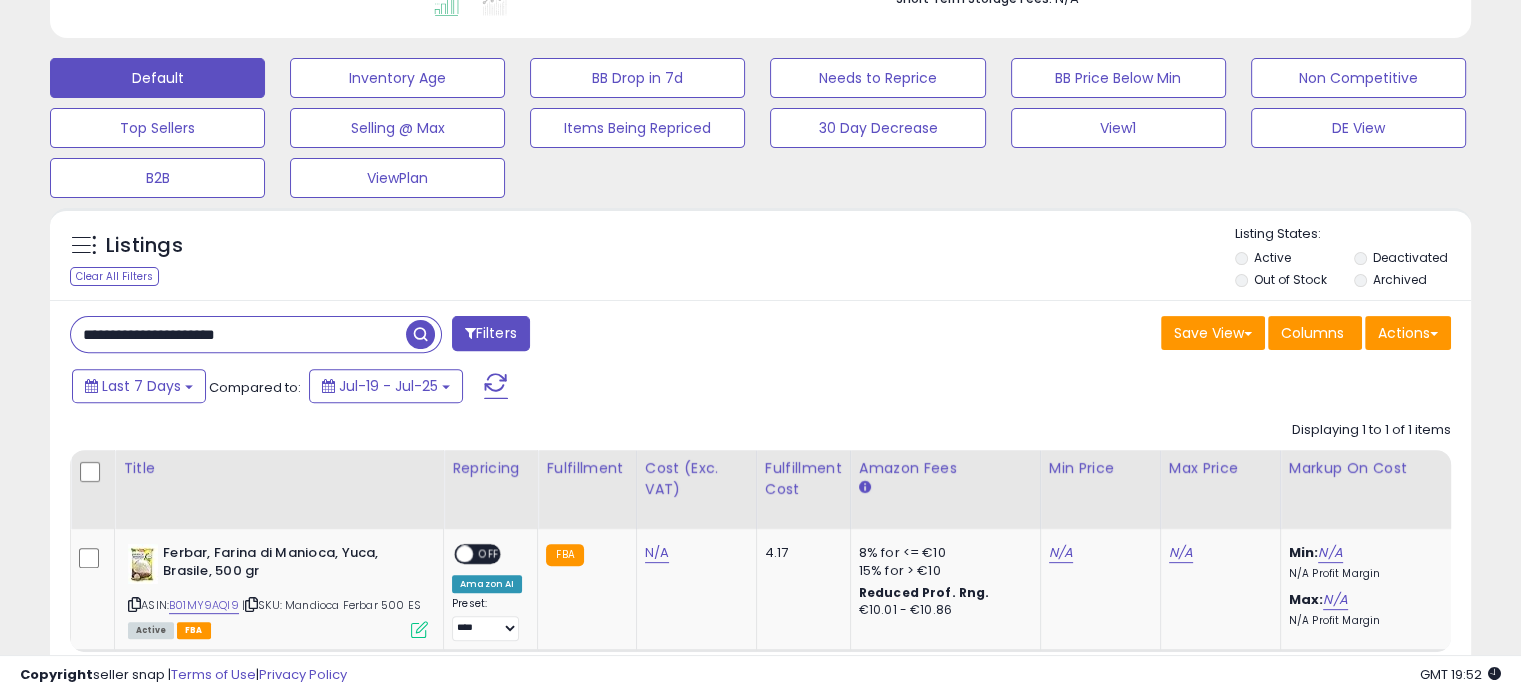 paste 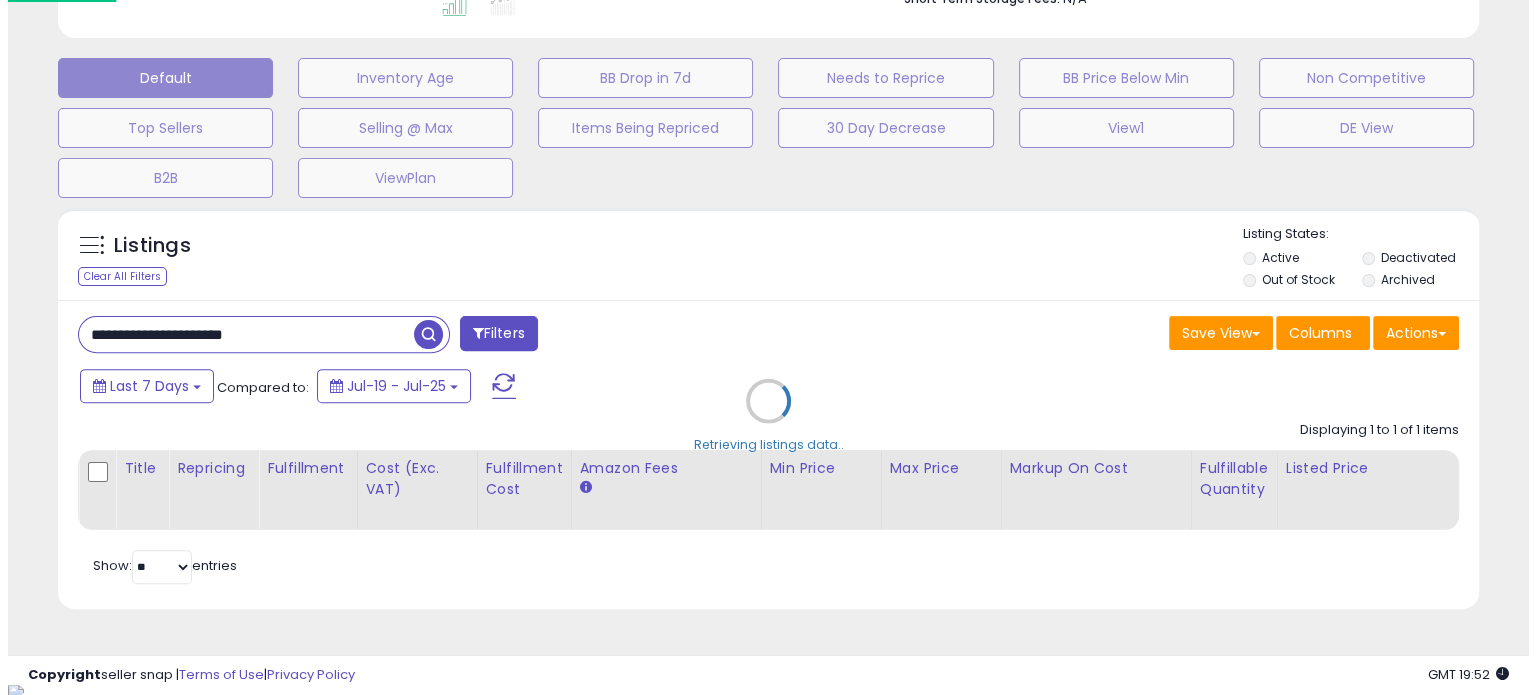 scroll, scrollTop: 999589, scrollLeft: 999168, axis: both 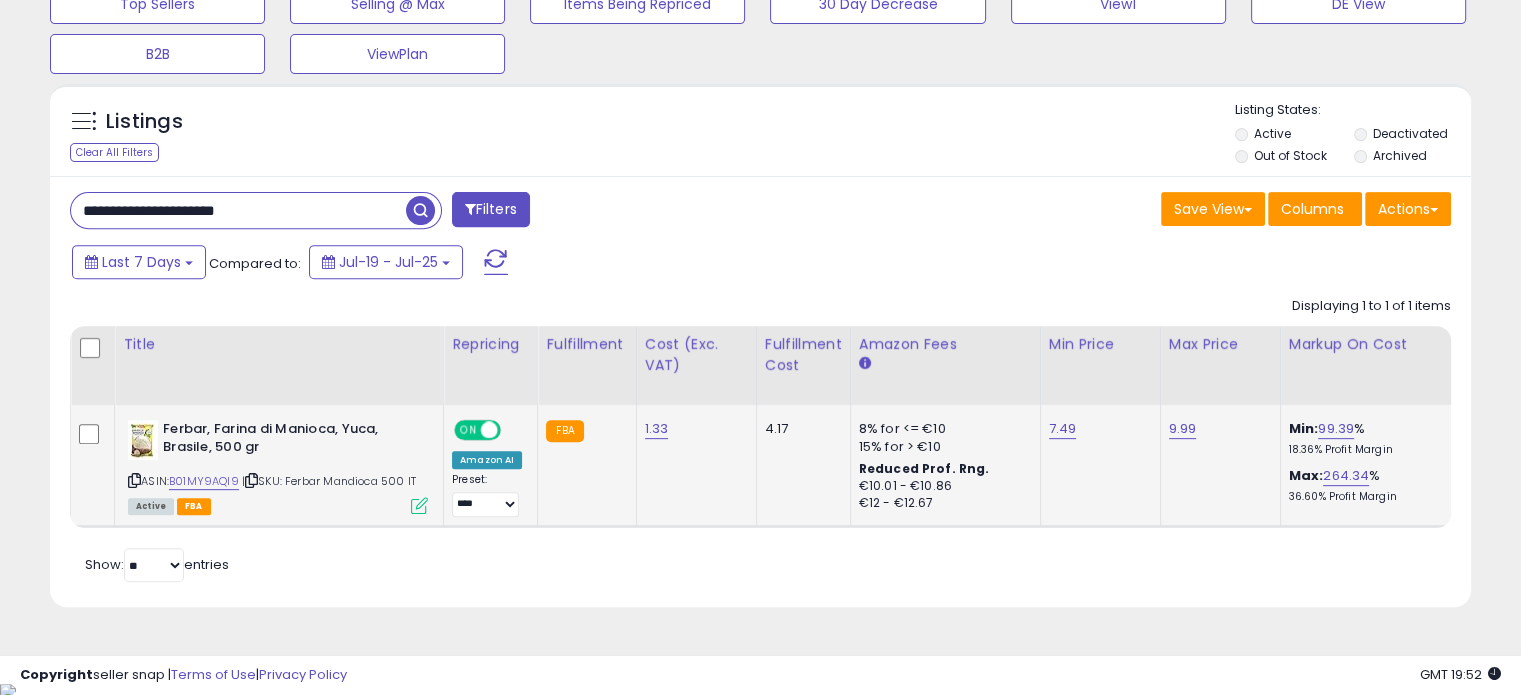 type 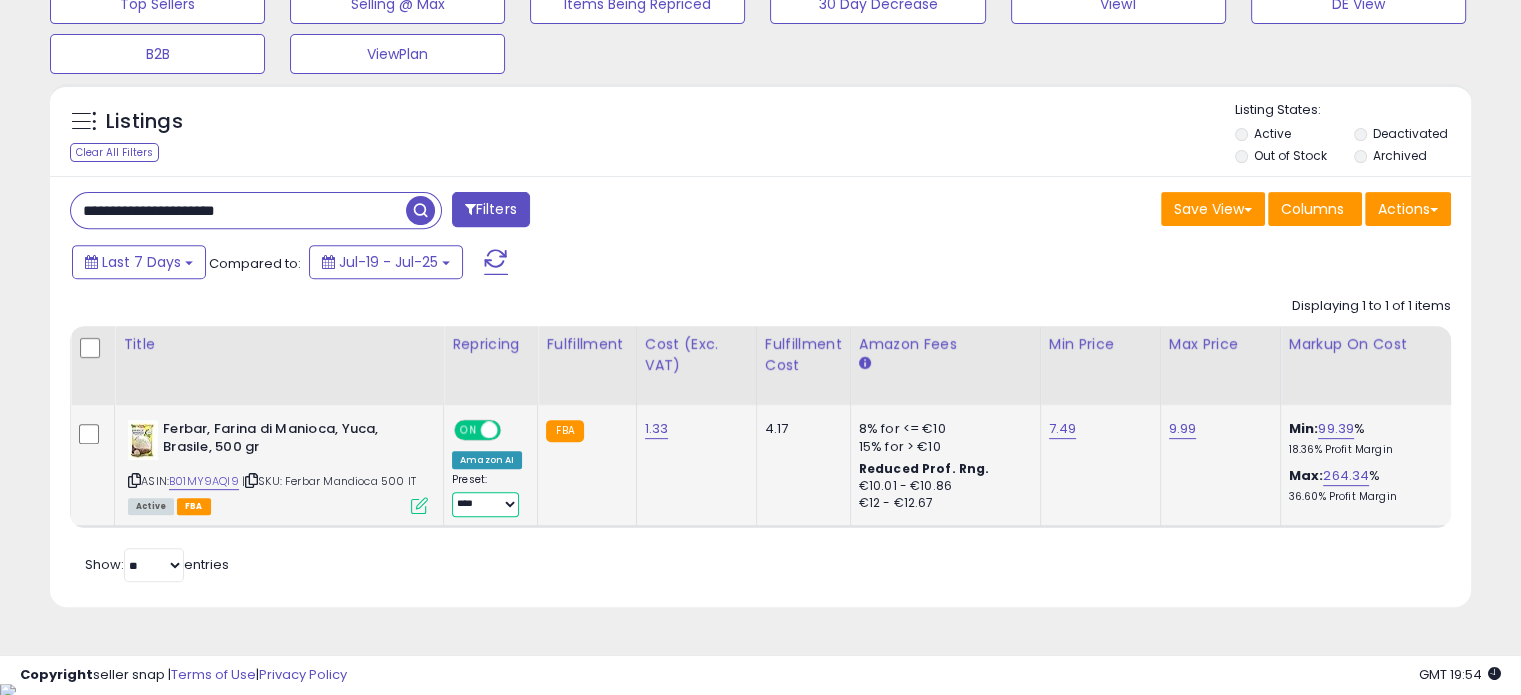 click on "**********" at bounding box center (485, 504) 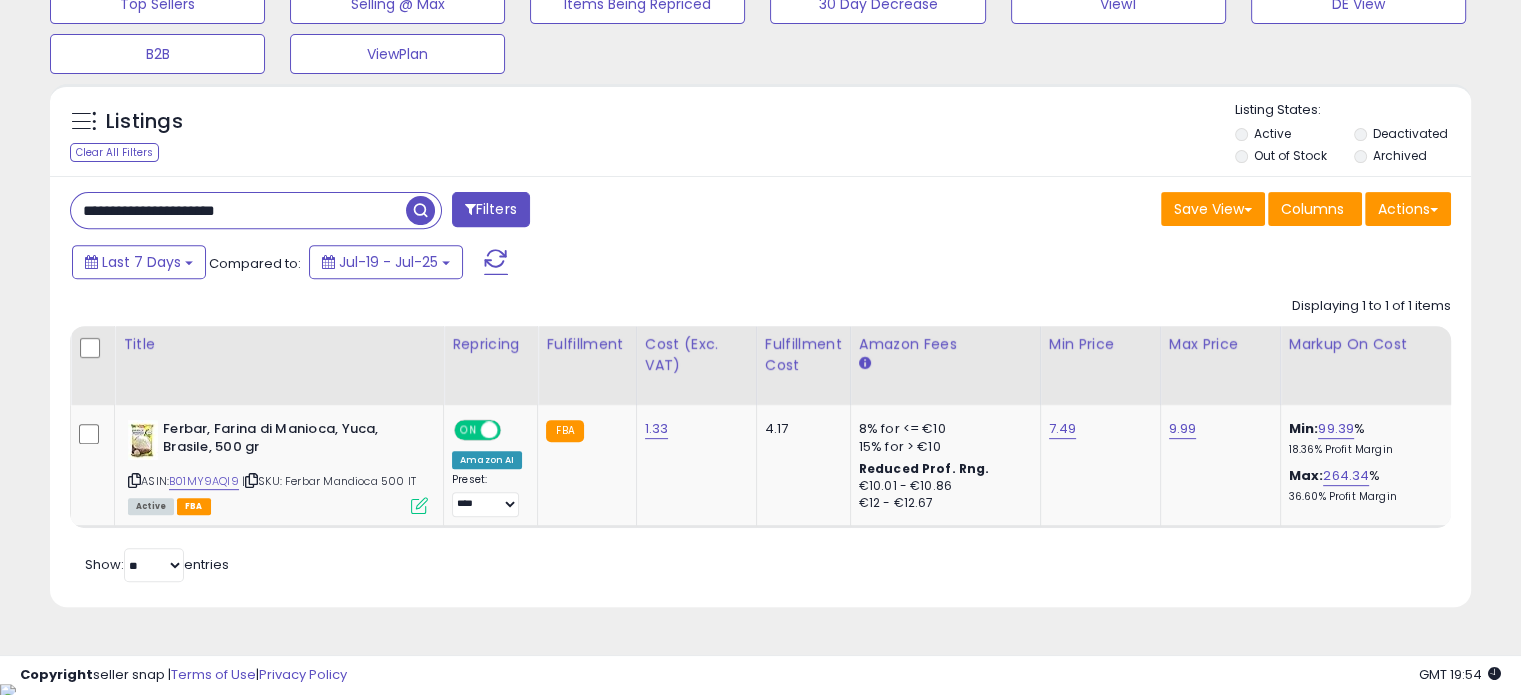 click on "Retrieving listings data..
Displaying 1 to 1 of 1 items
Title
Repricing" at bounding box center [760, 437] 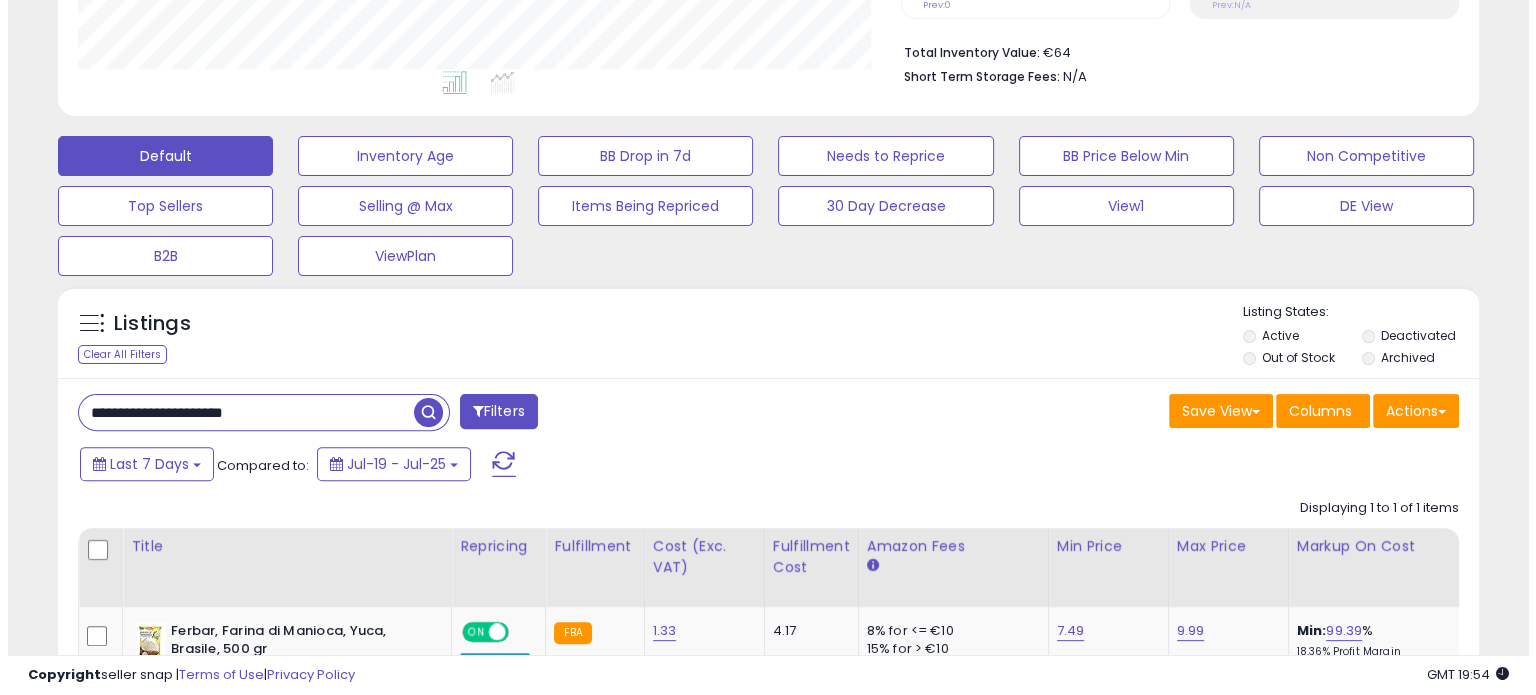 scroll, scrollTop: 524, scrollLeft: 0, axis: vertical 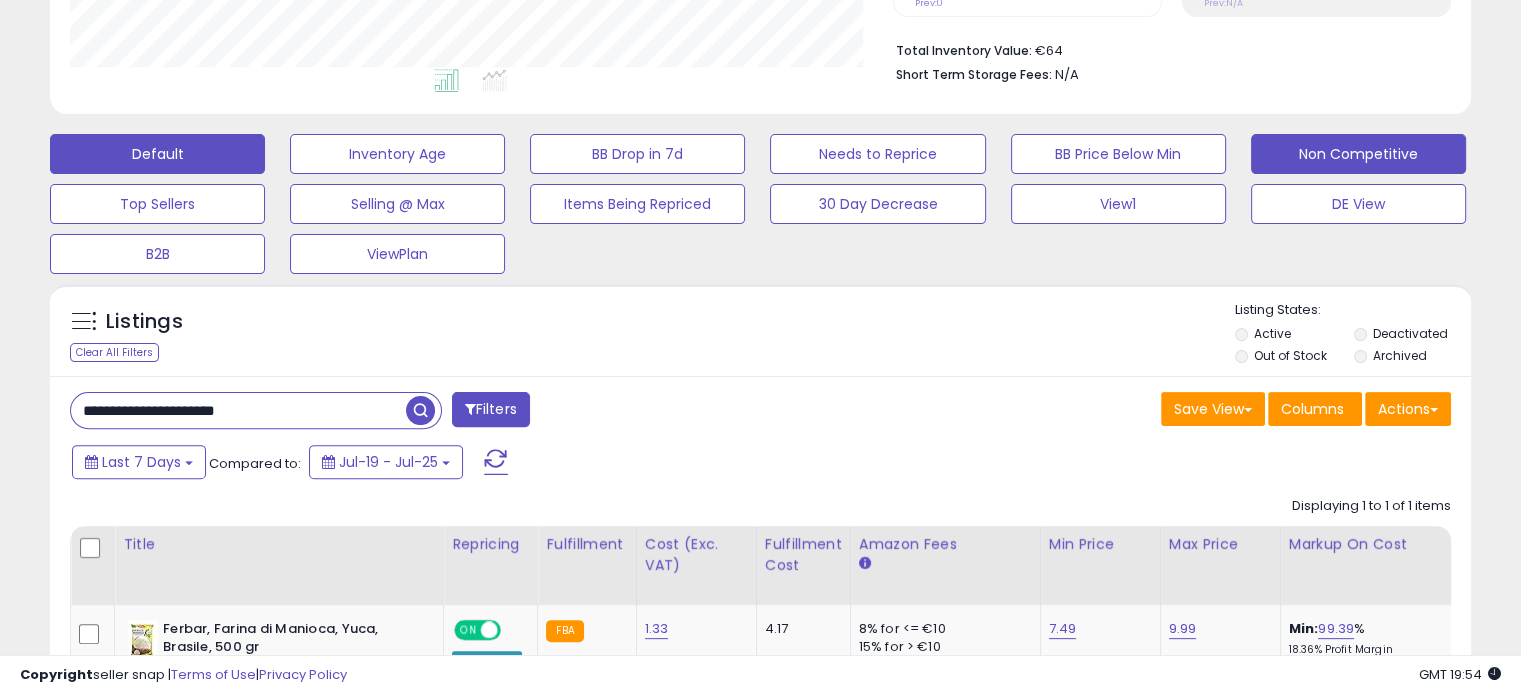 click on "Non Competitive" at bounding box center (397, 154) 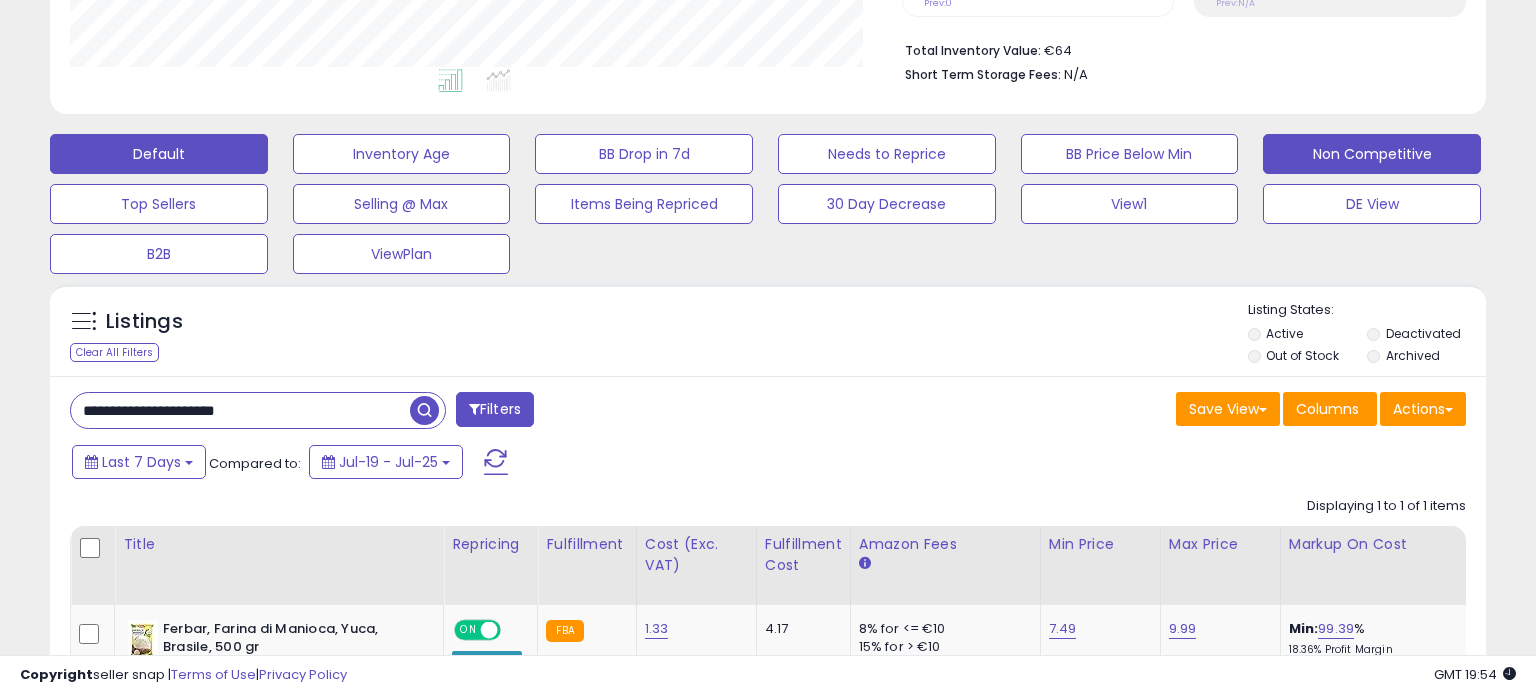 scroll, scrollTop: 999589, scrollLeft: 999168, axis: both 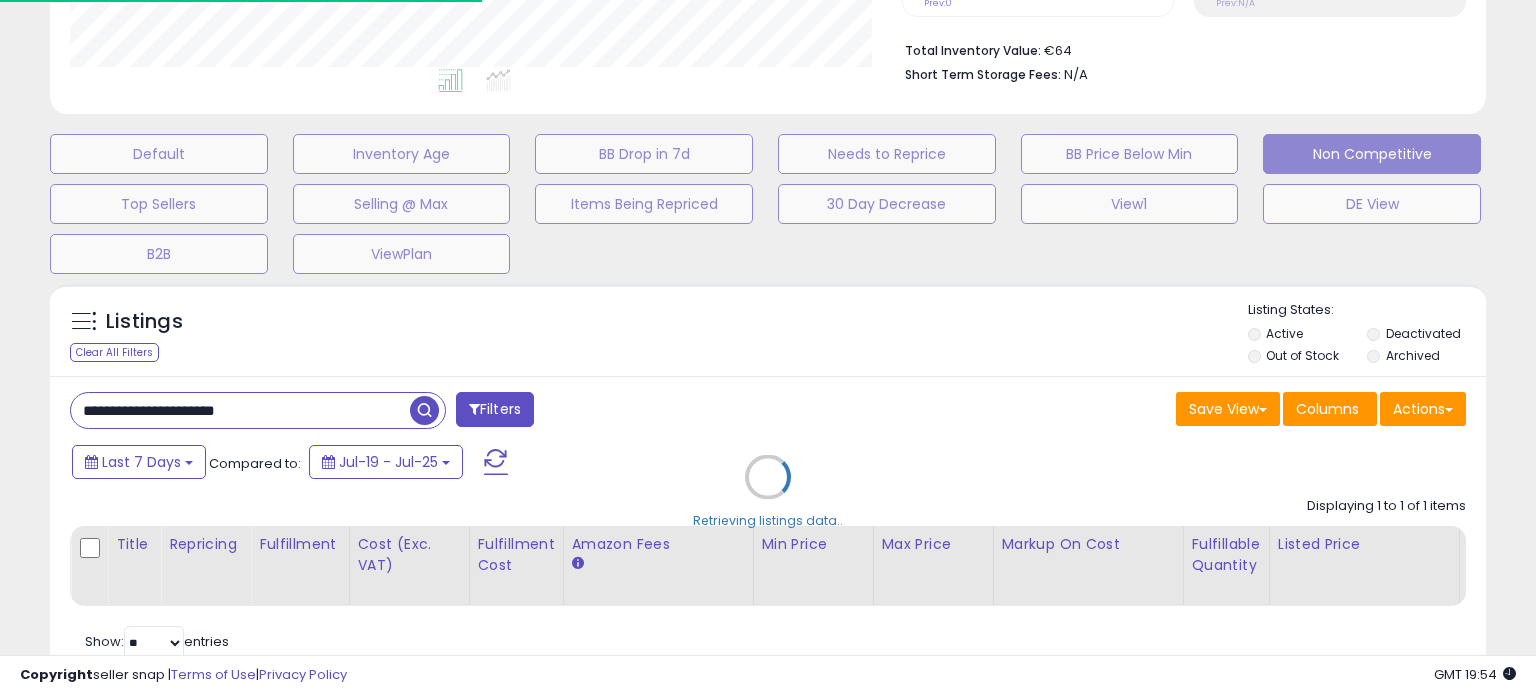 type 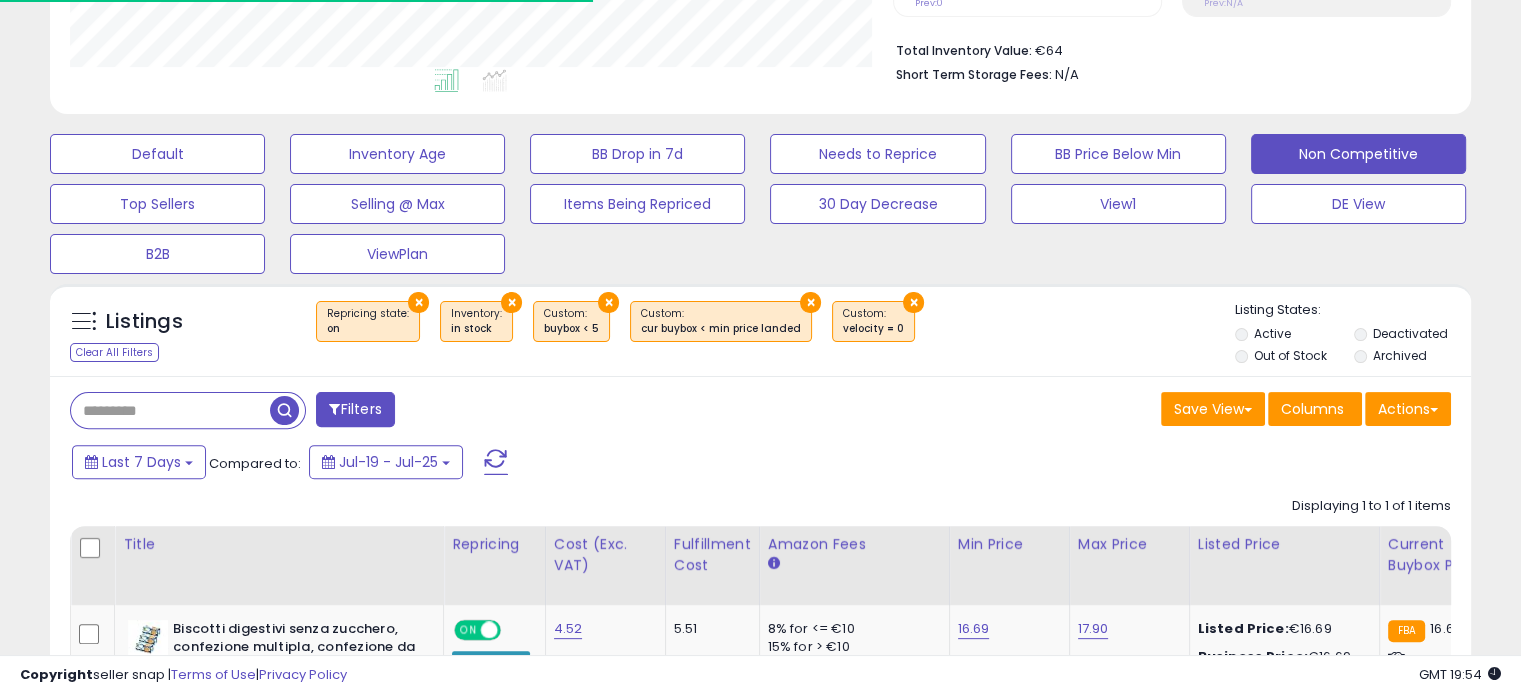 scroll, scrollTop: 409, scrollLeft: 822, axis: both 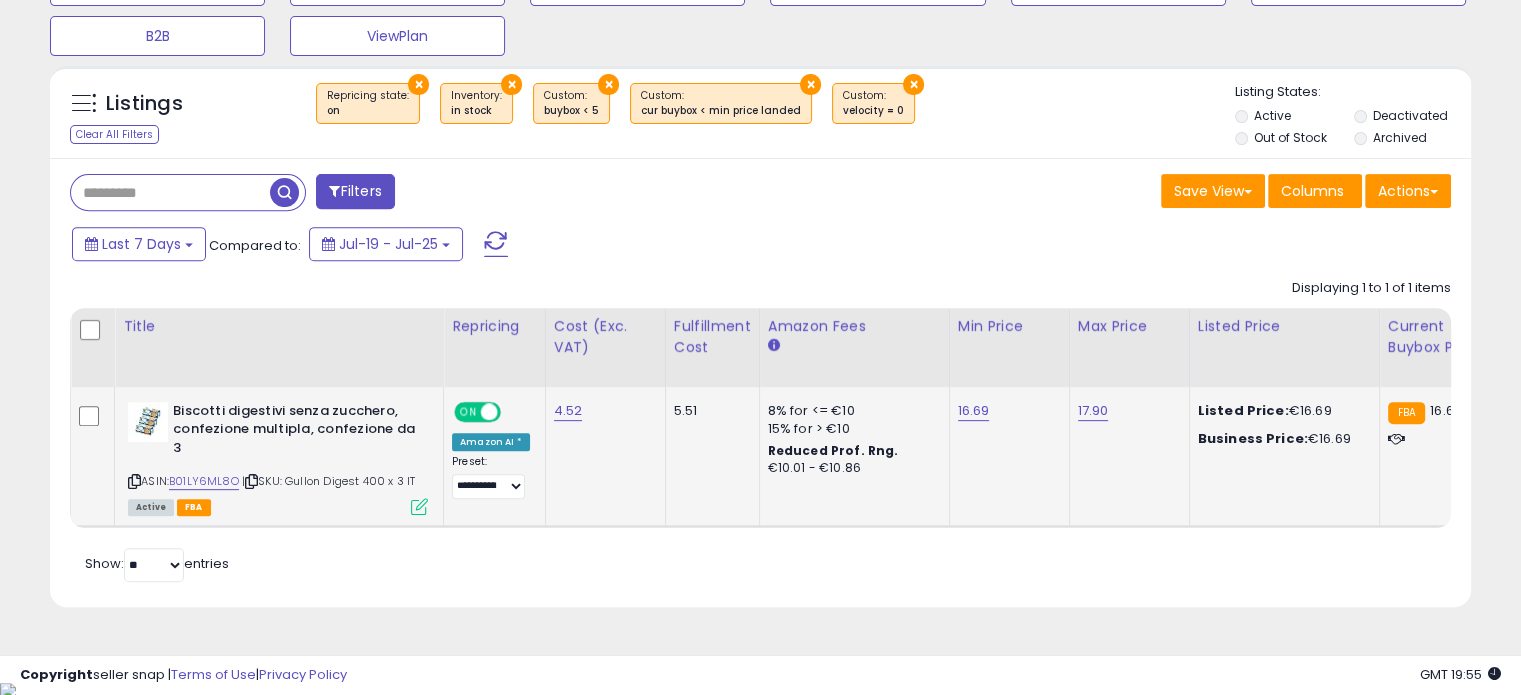 click at bounding box center [251, 481] 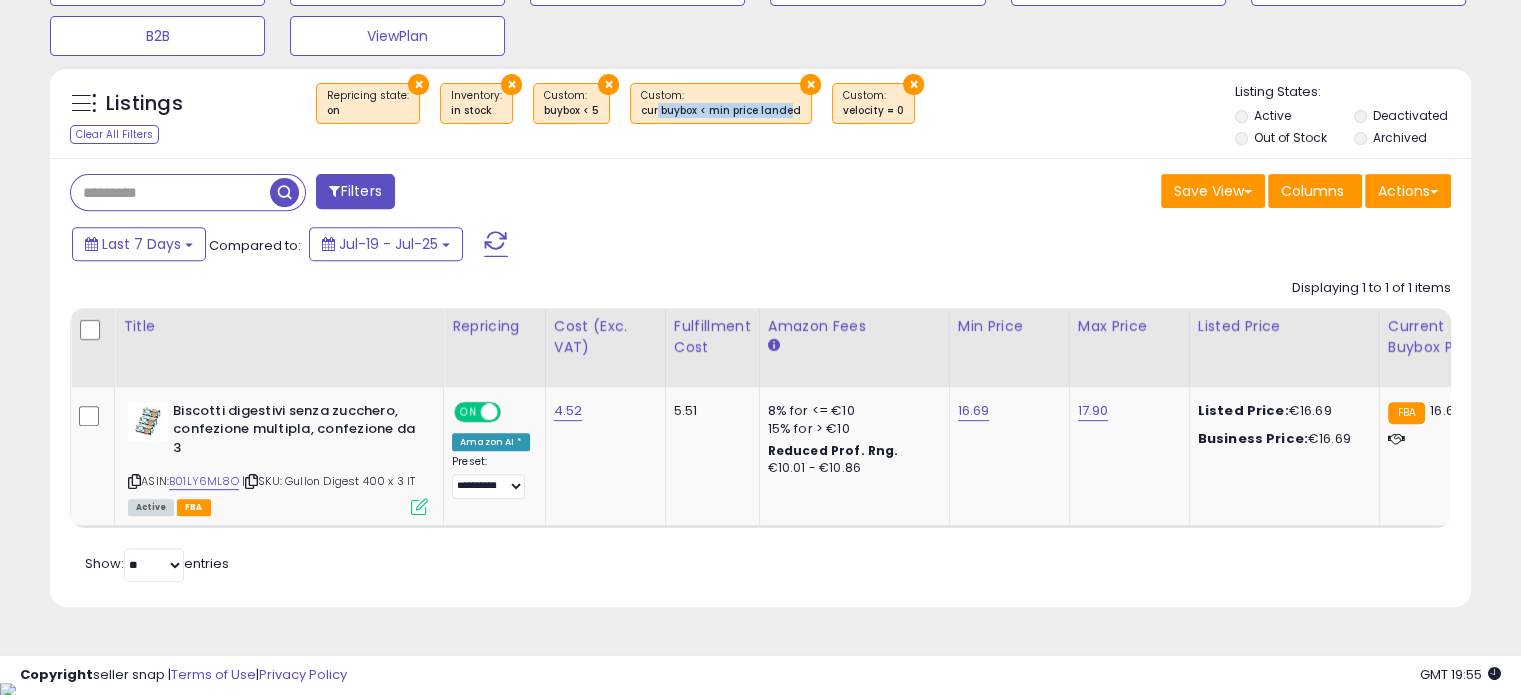 drag, startPoint x: 648, startPoint y: 110, endPoint x: 780, endPoint y: 110, distance: 132 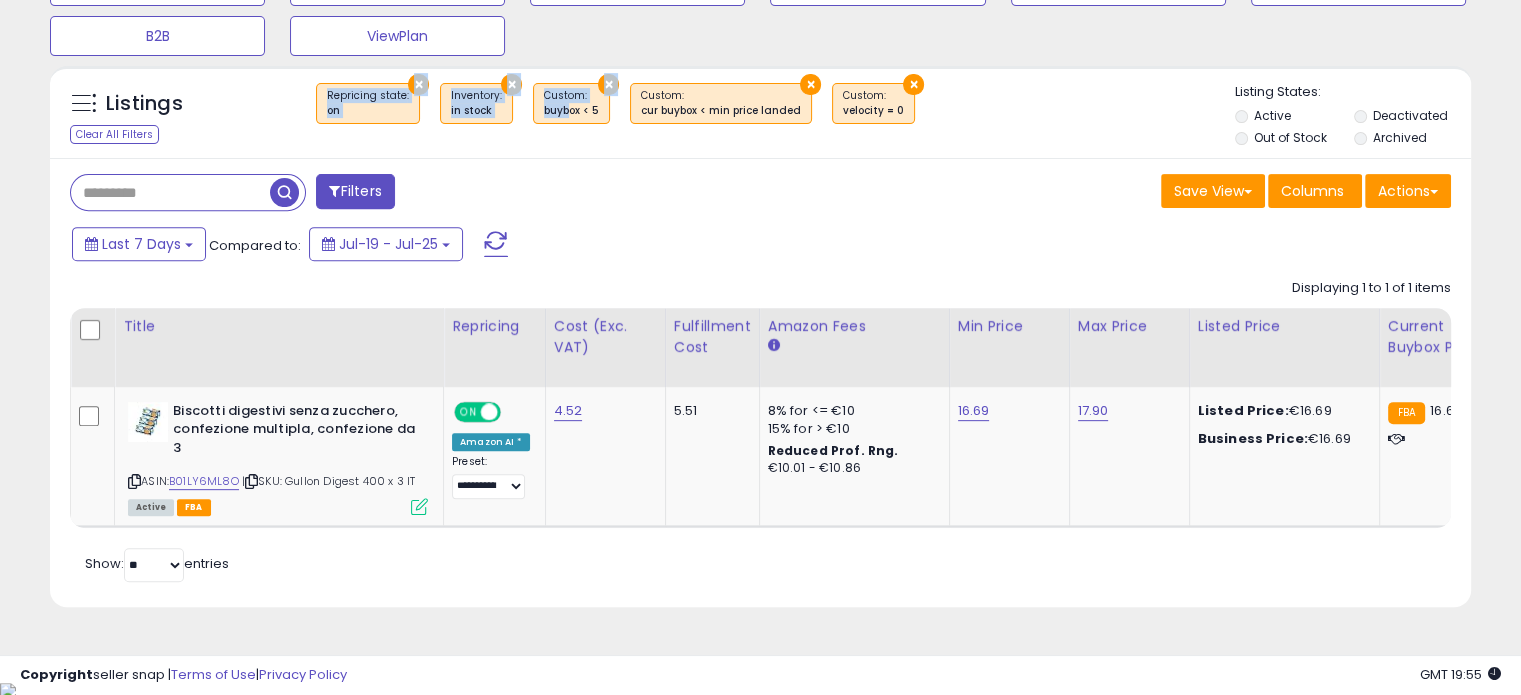drag, startPoint x: 558, startPoint y: 107, endPoint x: 619, endPoint y: 104, distance: 61.073727 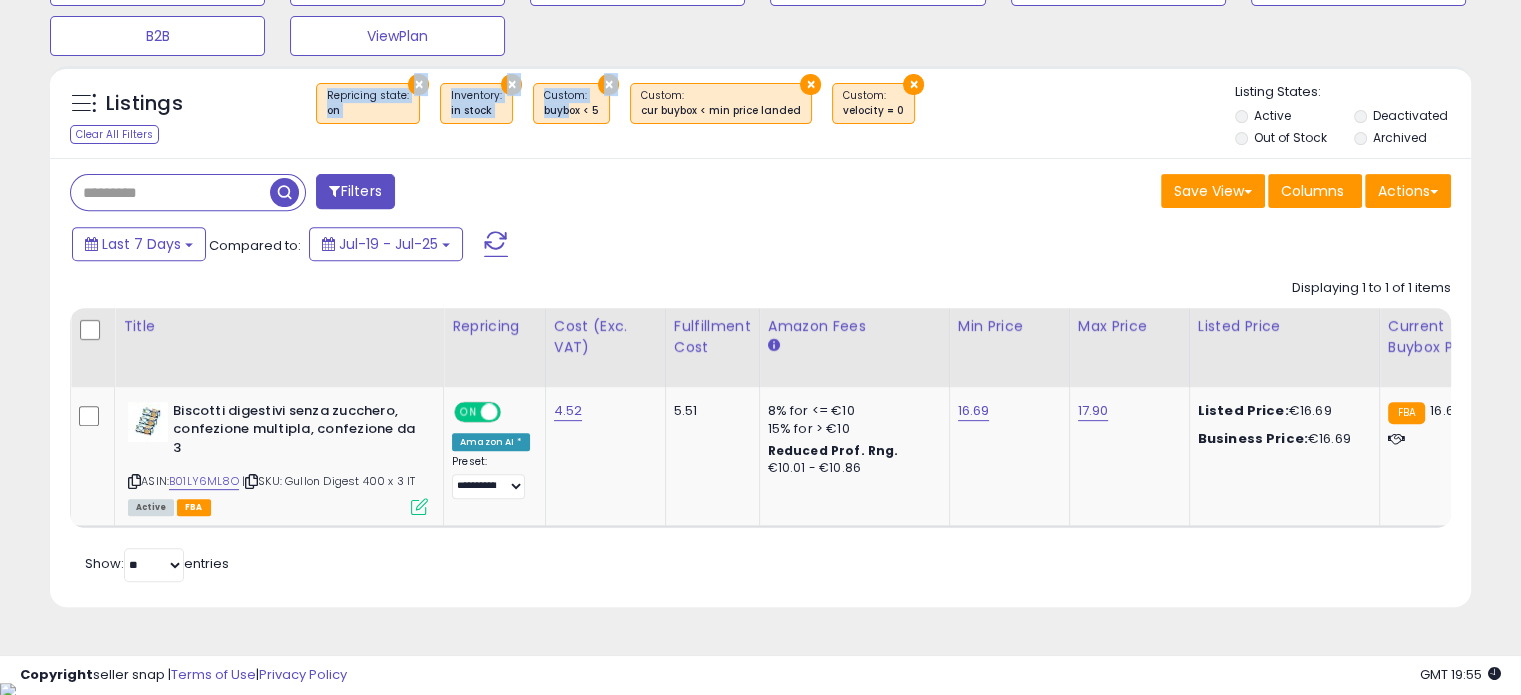 click on "in stock" at bounding box center [476, 111] 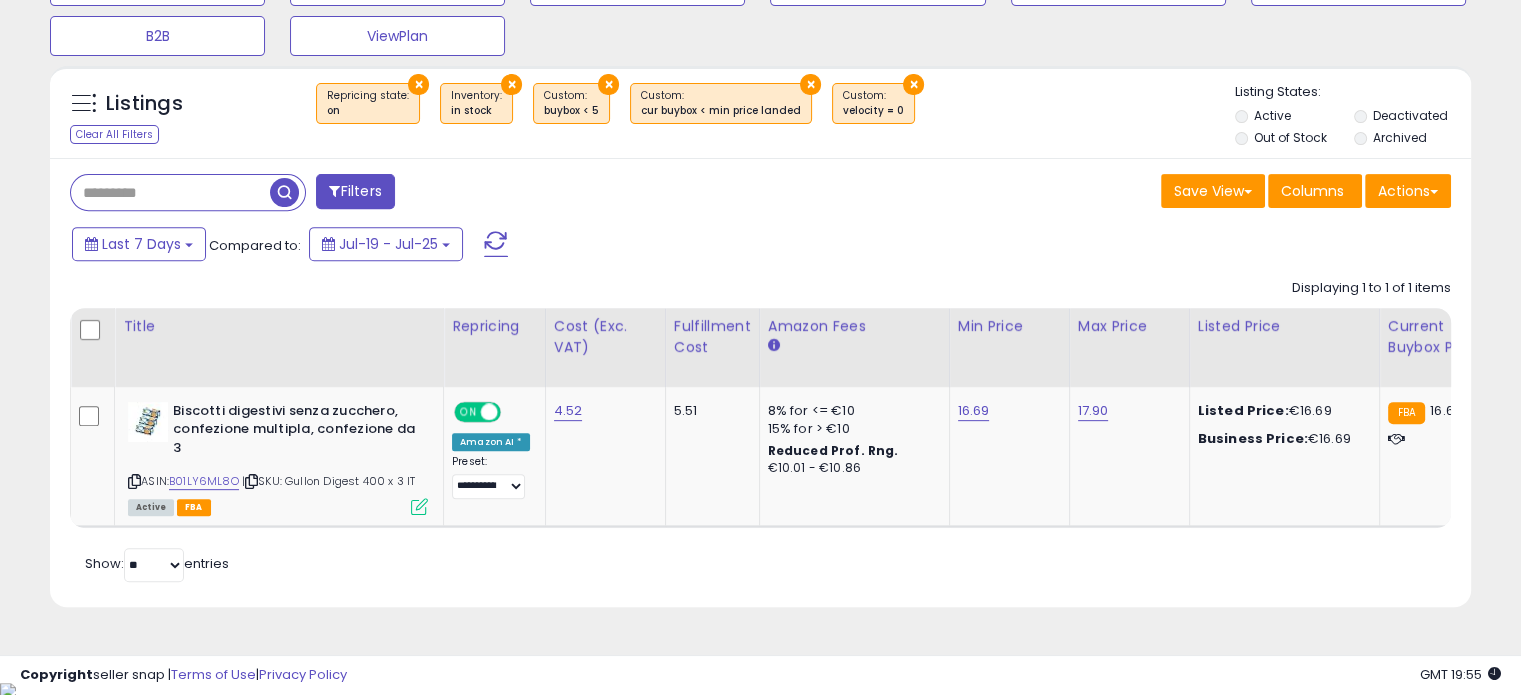 scroll, scrollTop: 542, scrollLeft: 0, axis: vertical 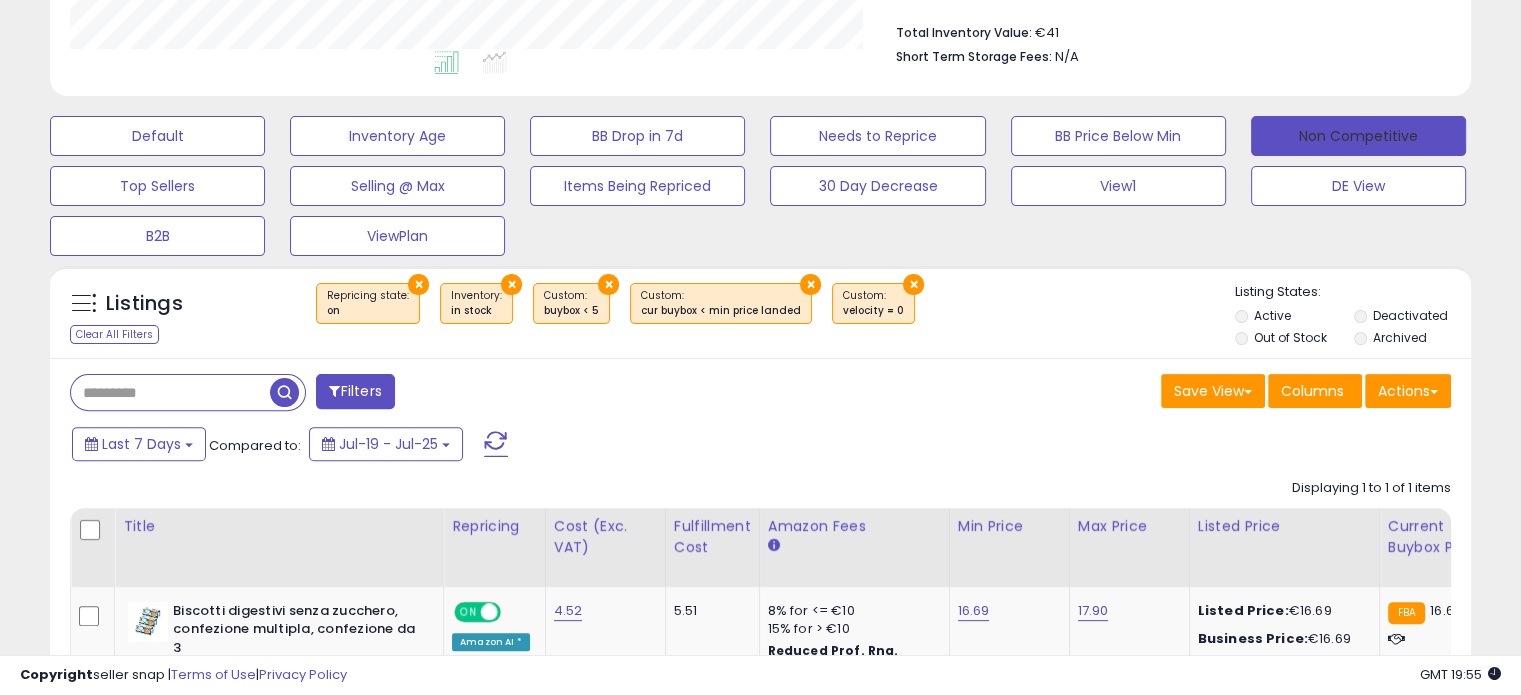 click on "Non Competitive" at bounding box center (1358, 136) 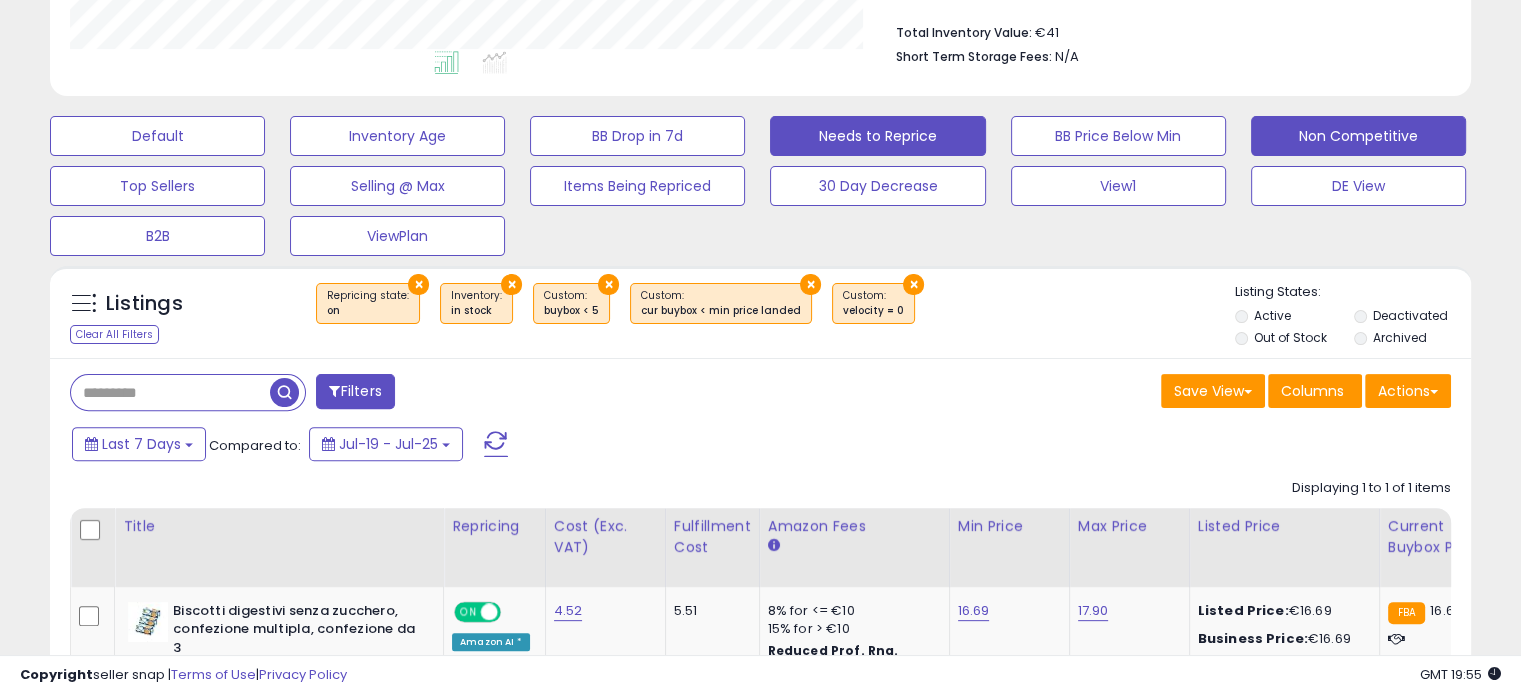 scroll, scrollTop: 999589, scrollLeft: 999168, axis: both 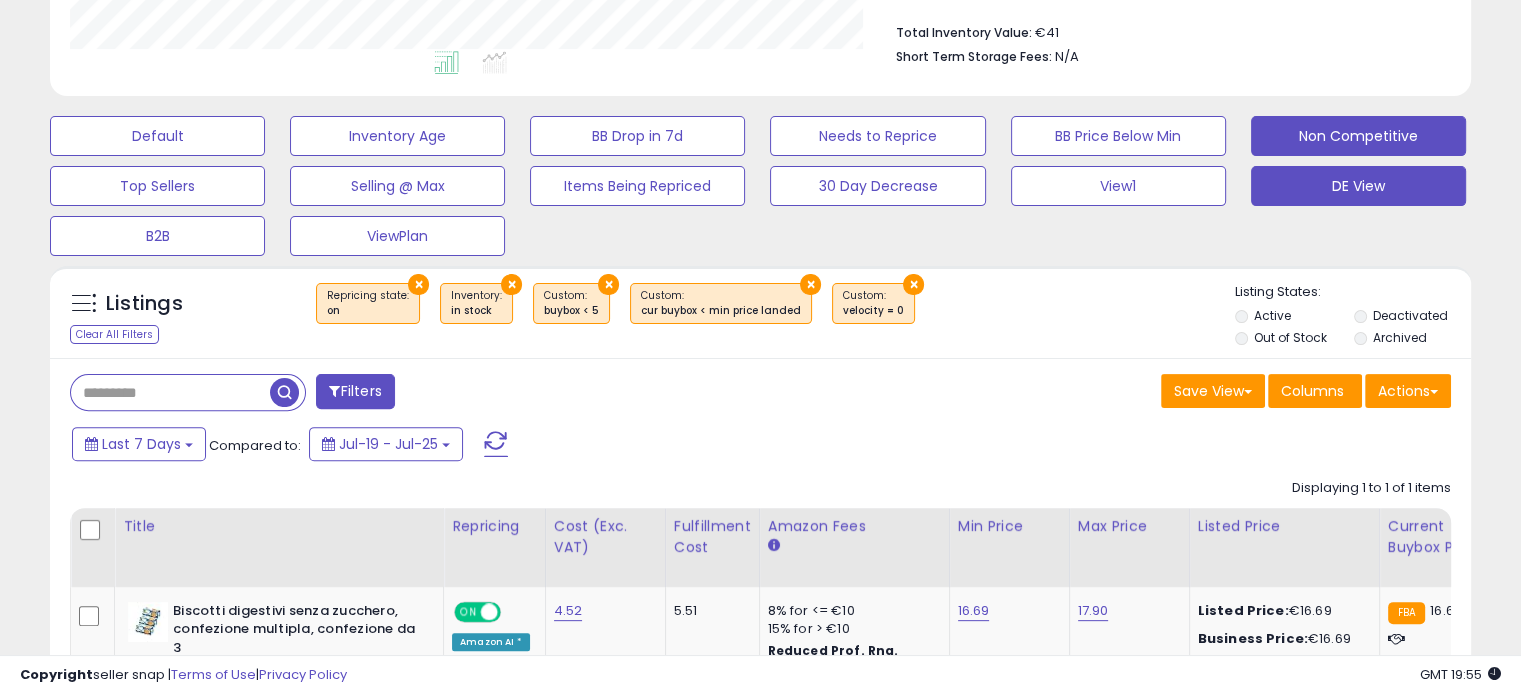 click on "DE View" at bounding box center (157, 136) 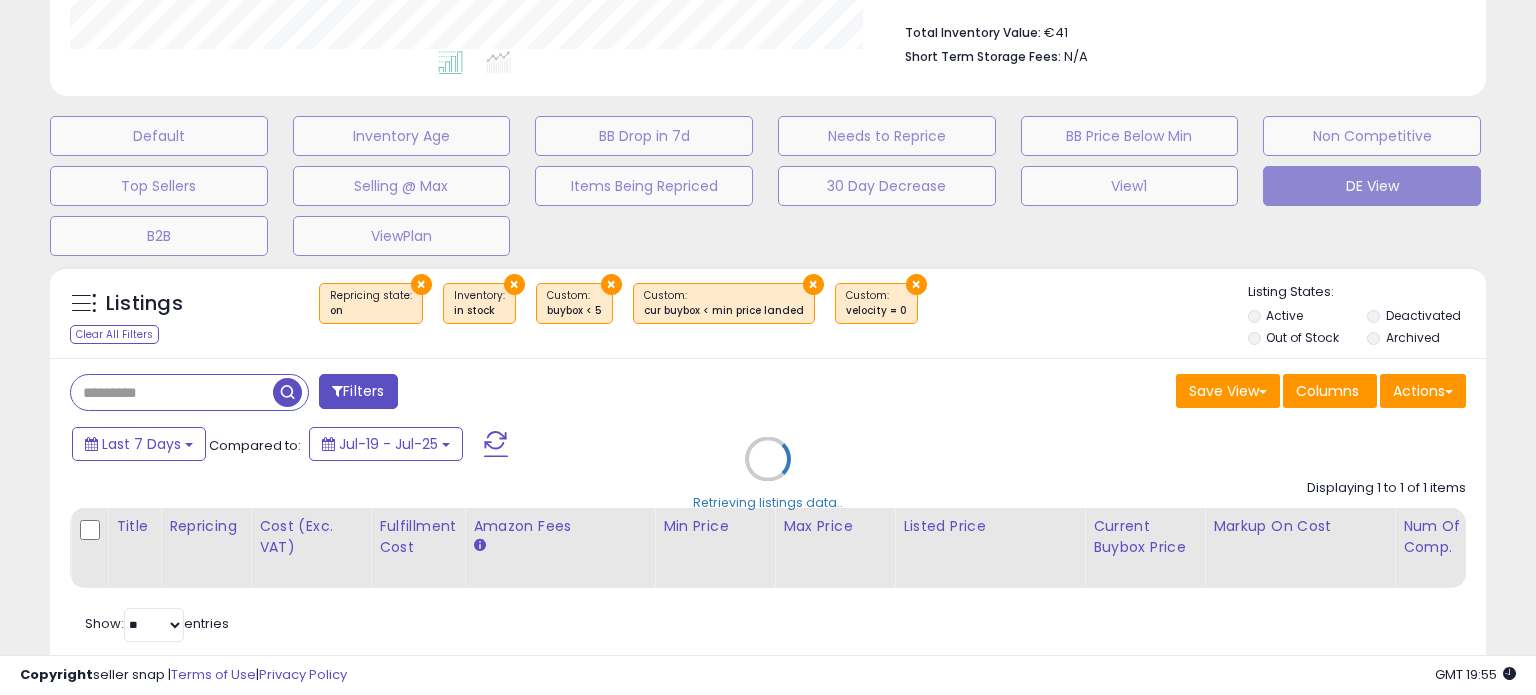 scroll, scrollTop: 999589, scrollLeft: 999168, axis: both 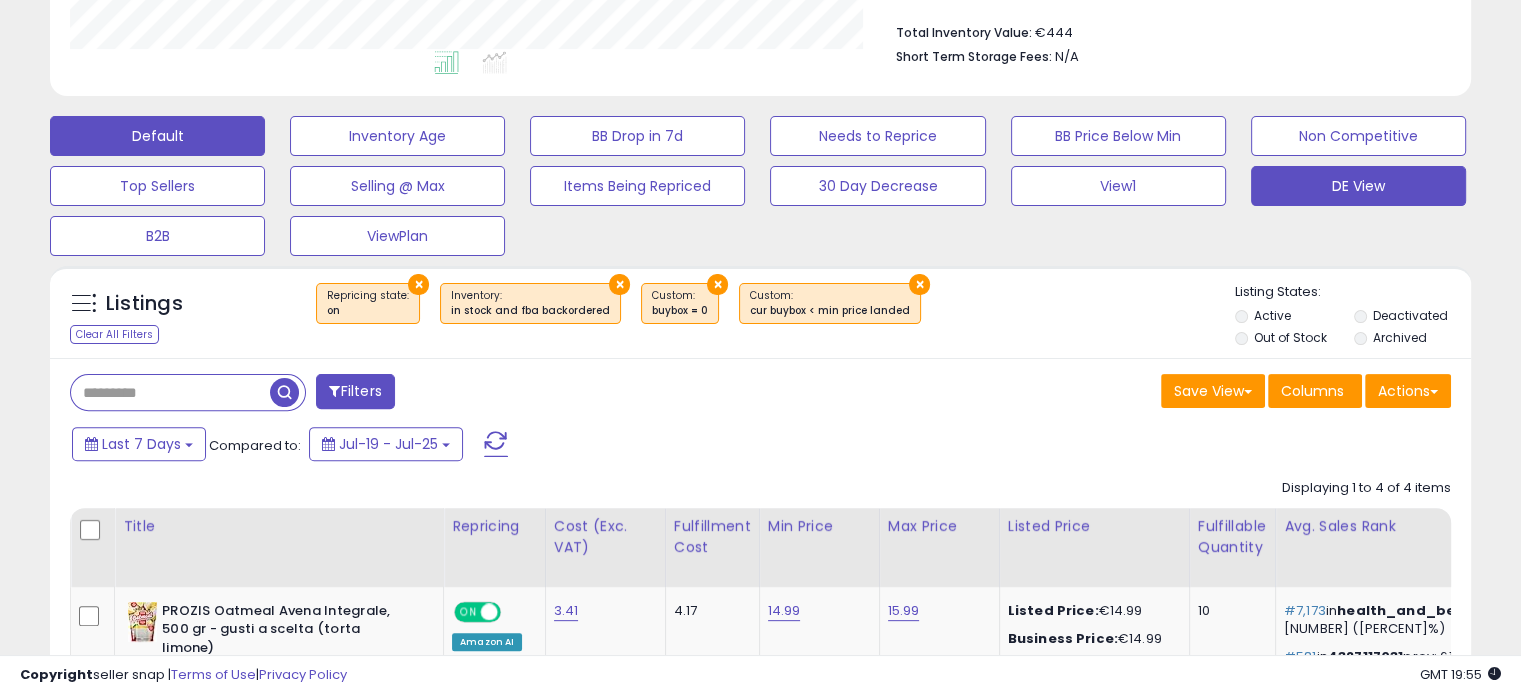 click on "Default" at bounding box center (157, 136) 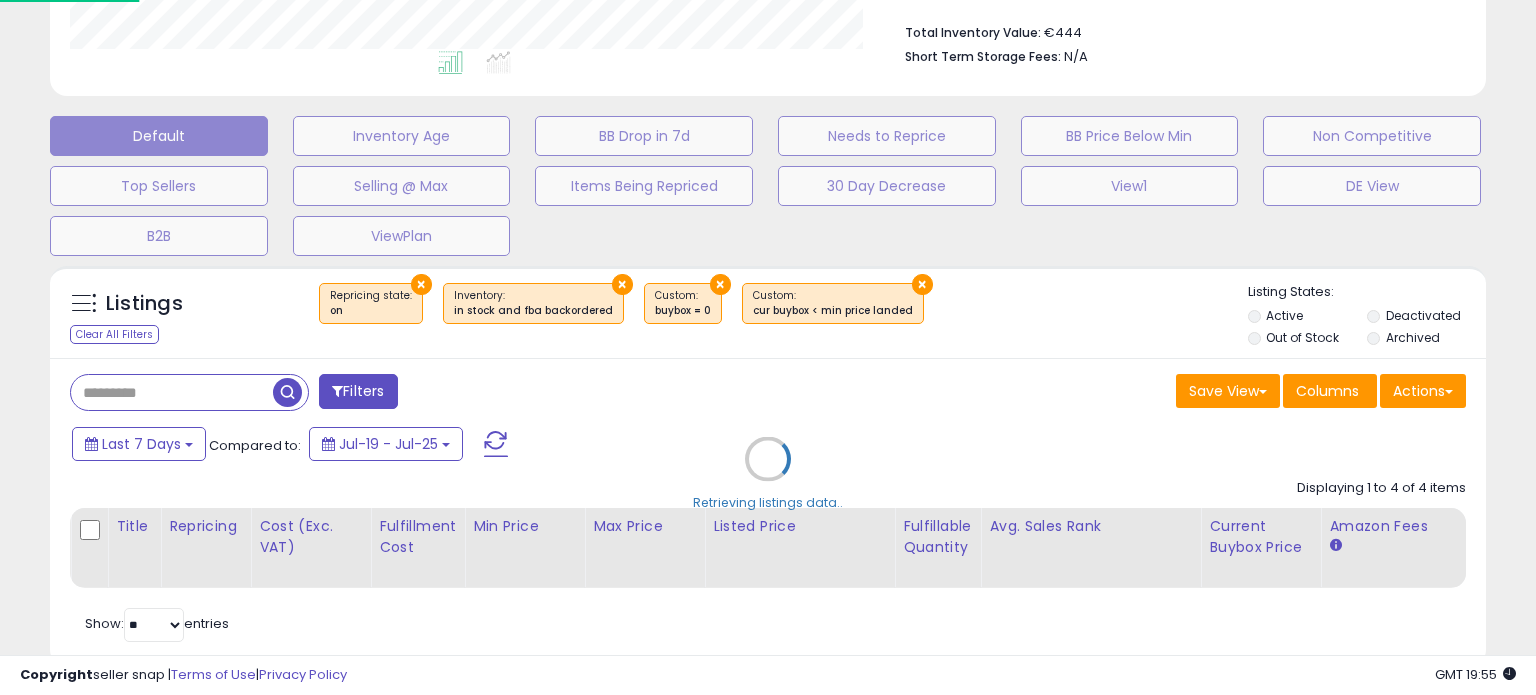 scroll, scrollTop: 999589, scrollLeft: 999168, axis: both 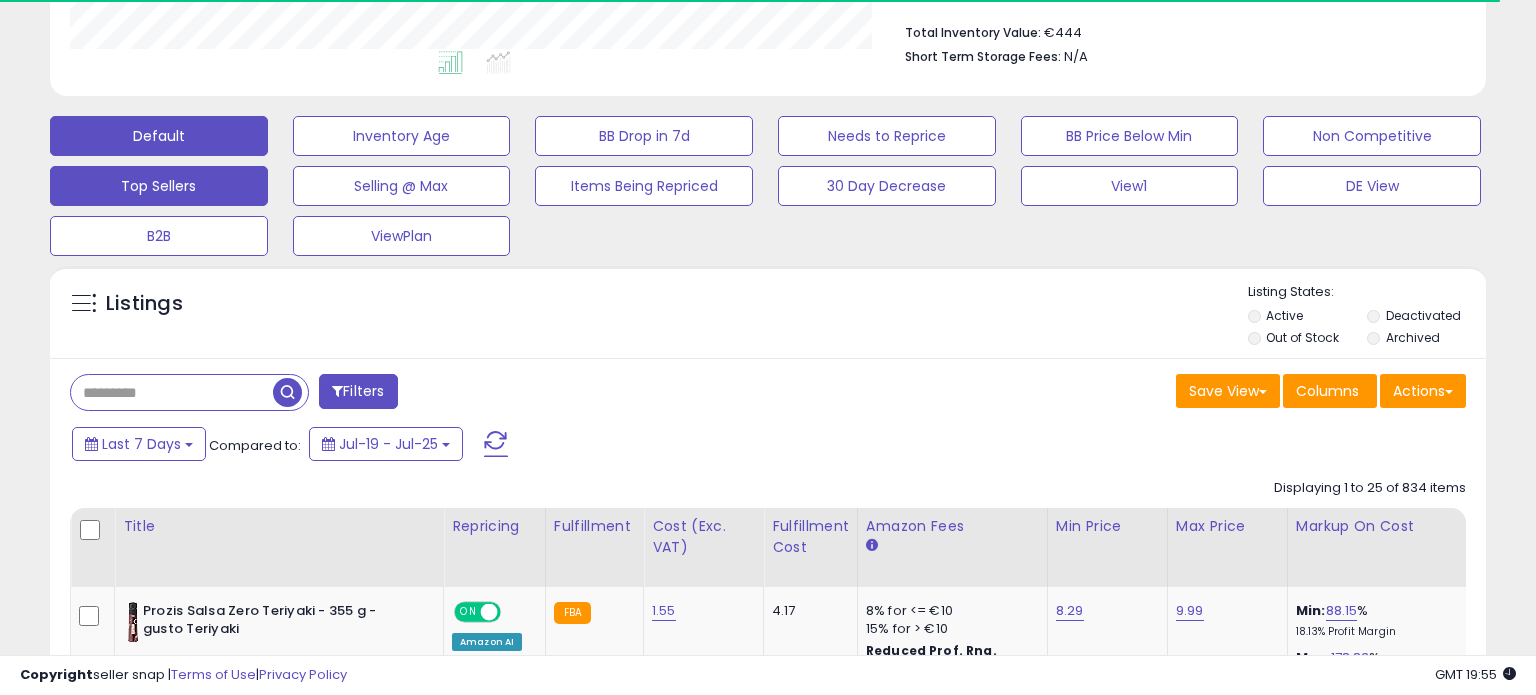 click on "Top Sellers" at bounding box center [402, 136] 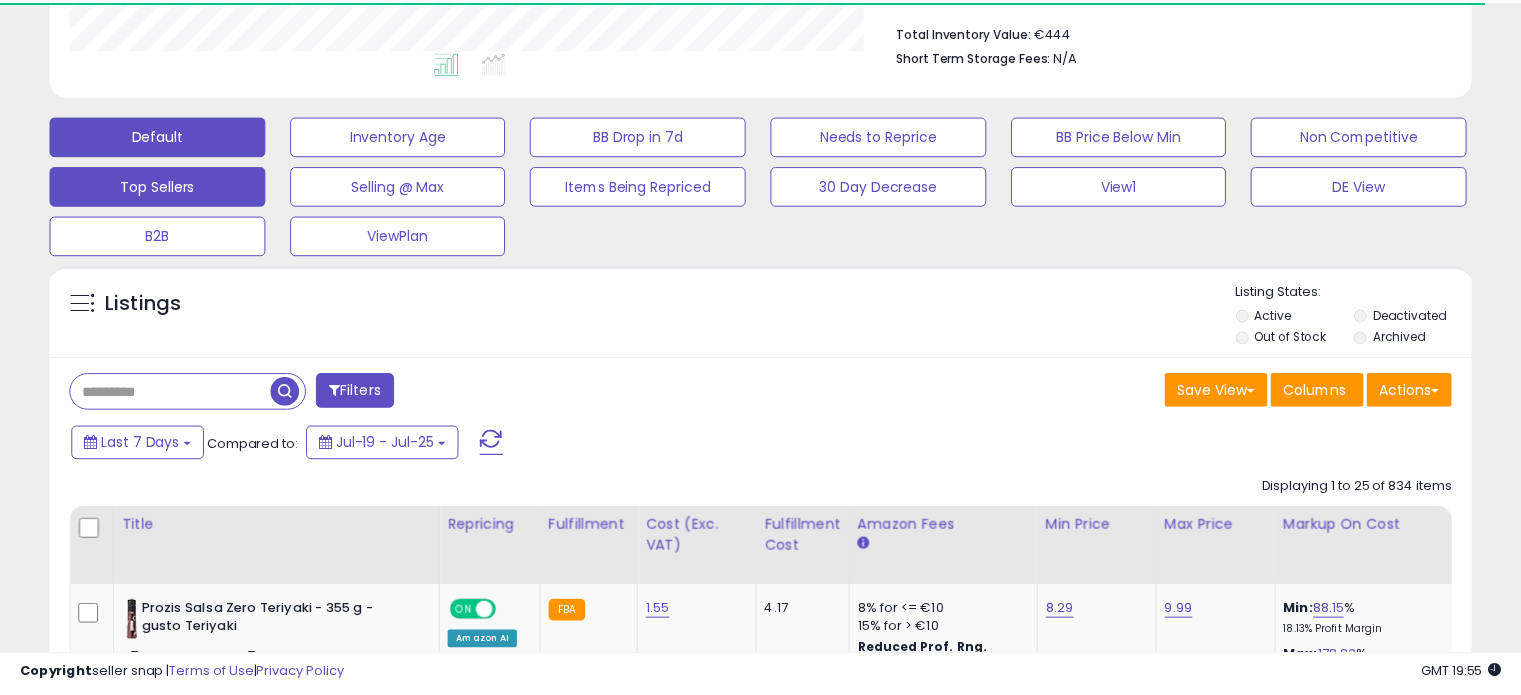 scroll, scrollTop: 999589, scrollLeft: 999168, axis: both 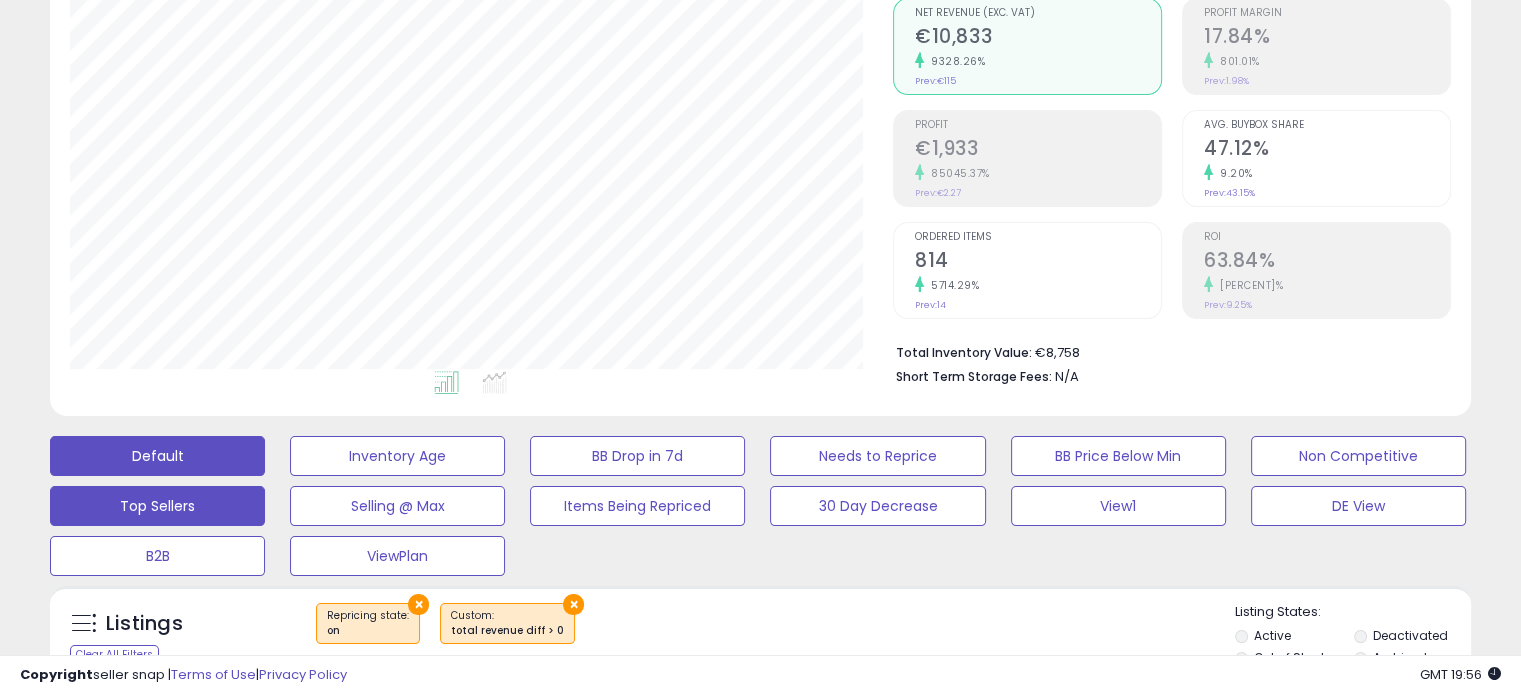 click on "Default" at bounding box center (157, 456) 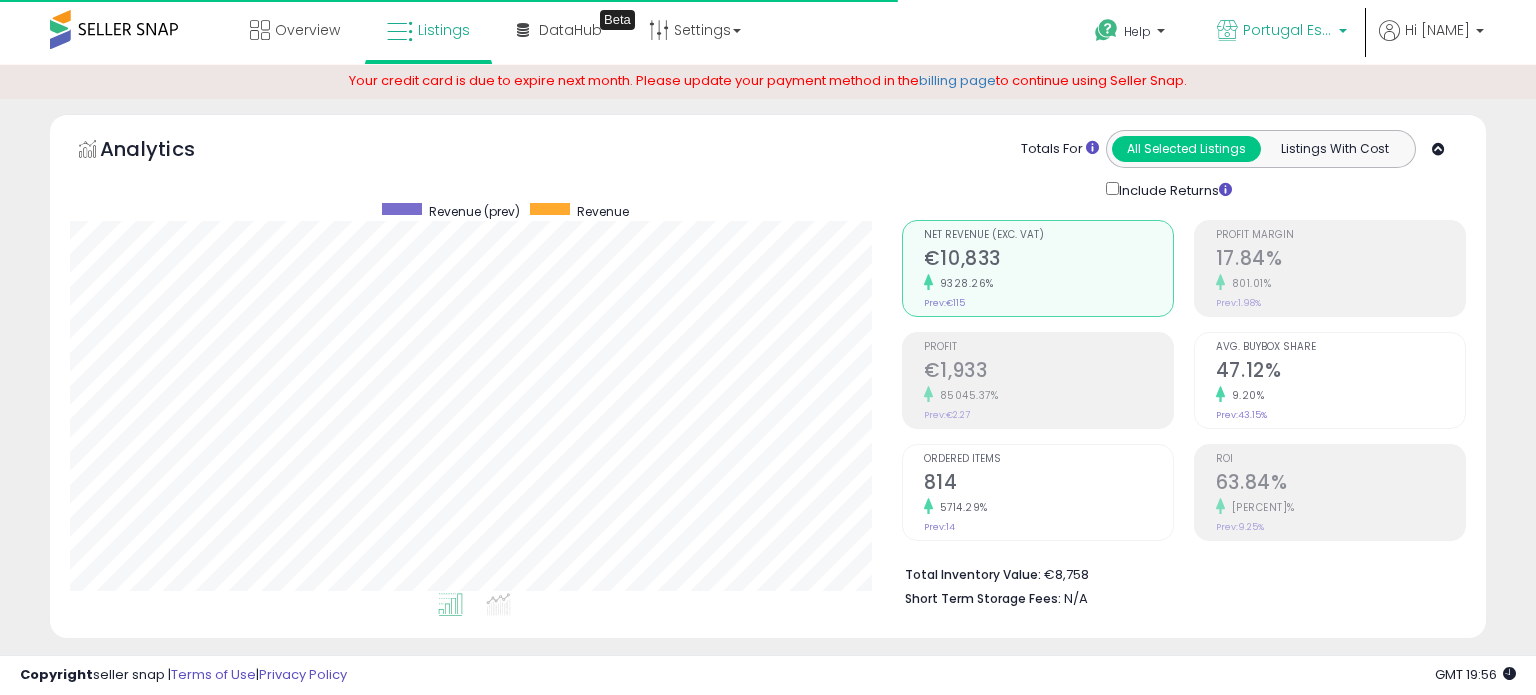 click on "Portugal Essentials IT" at bounding box center [1288, 30] 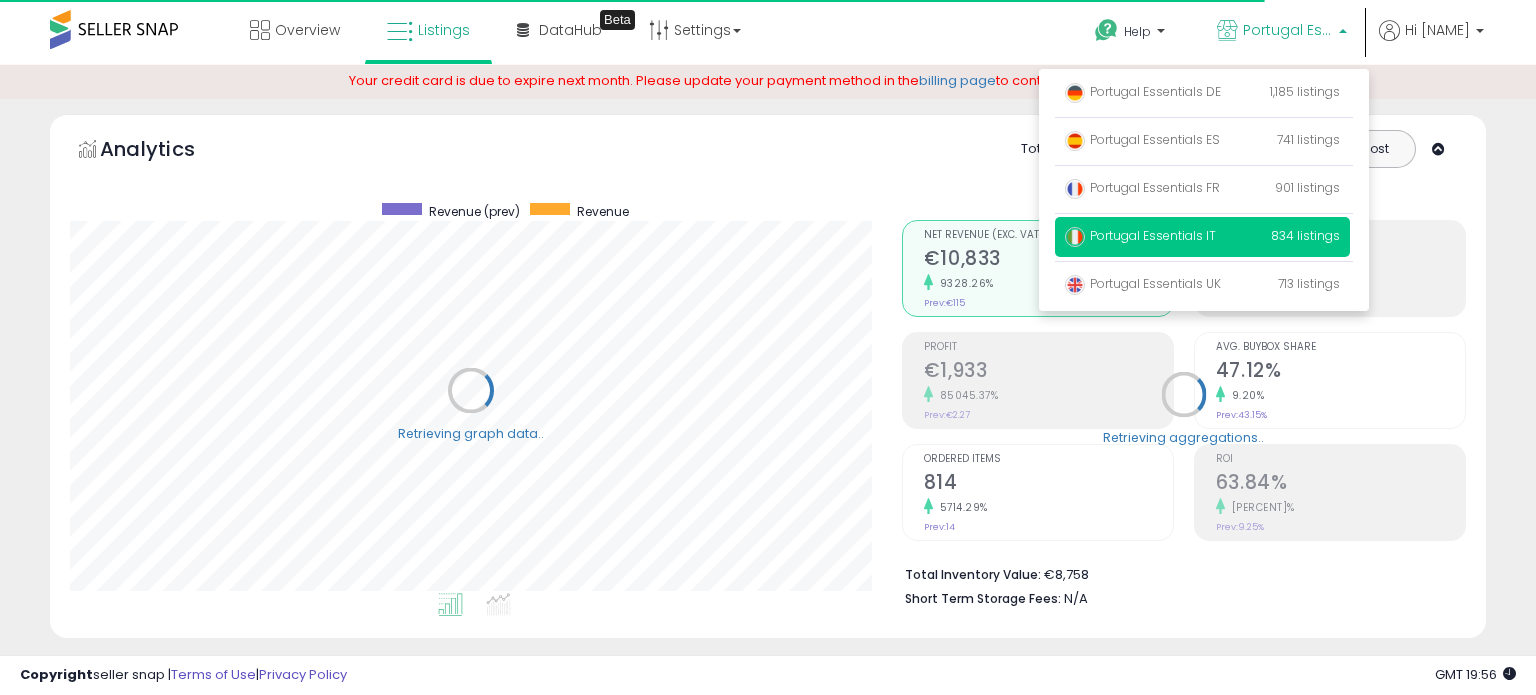 select on "**" 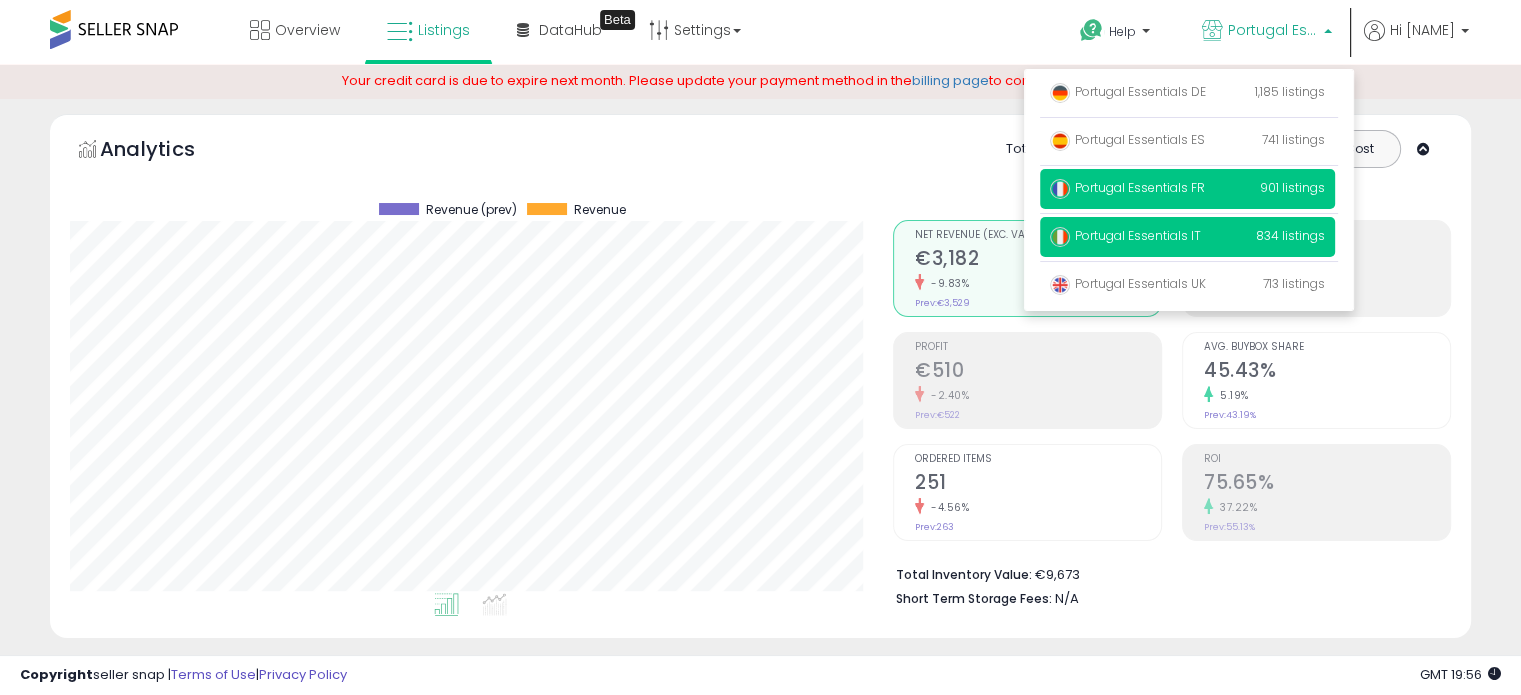 click on "Portugal Essentials FR" at bounding box center (1127, 187) 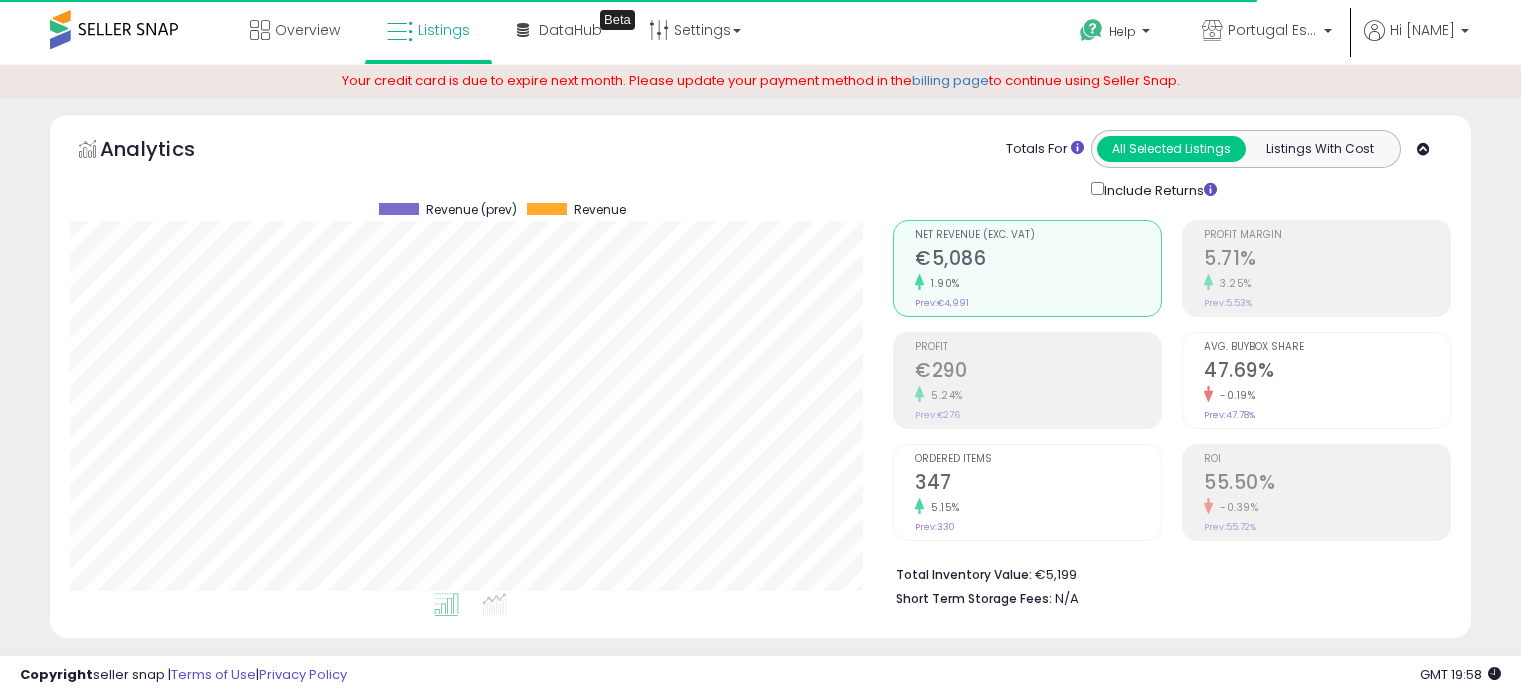 scroll, scrollTop: 0, scrollLeft: 0, axis: both 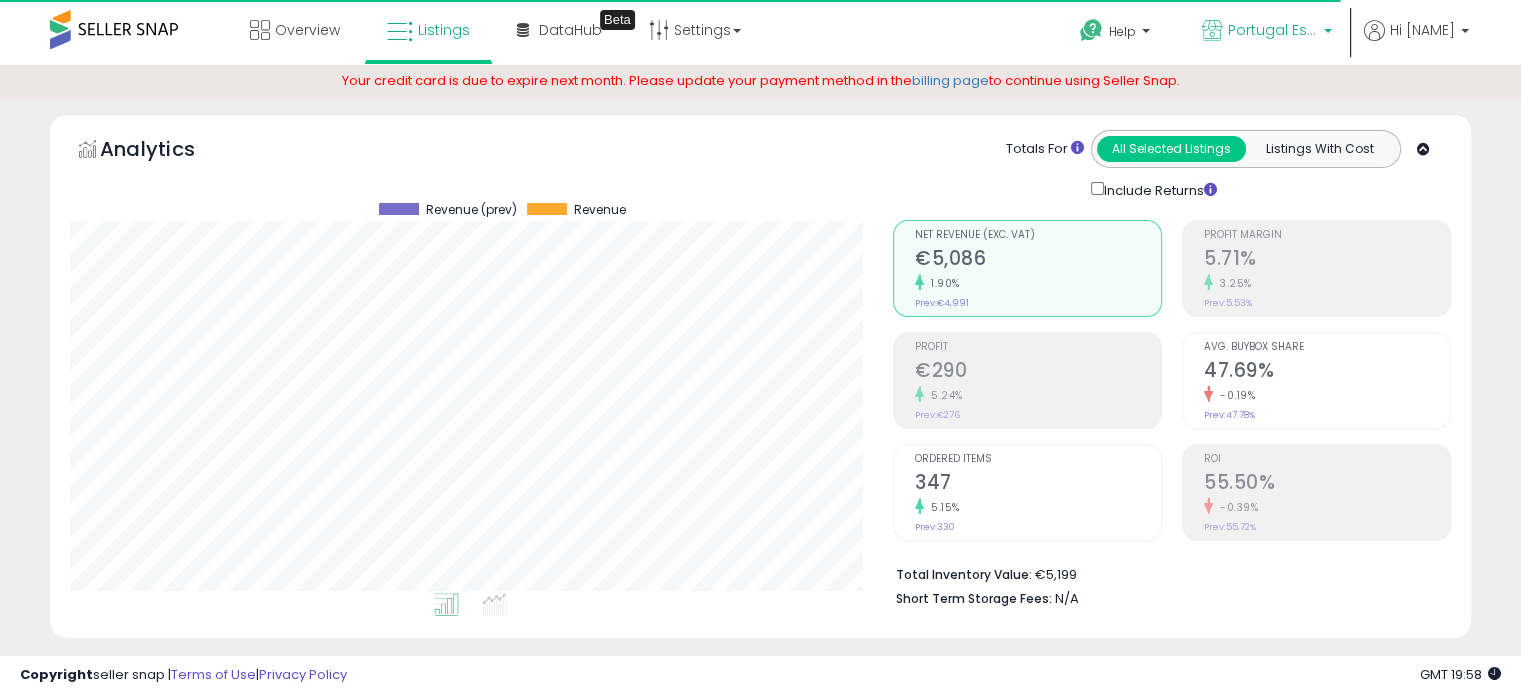 click on "Portugal Essentials FR" at bounding box center (1273, 30) 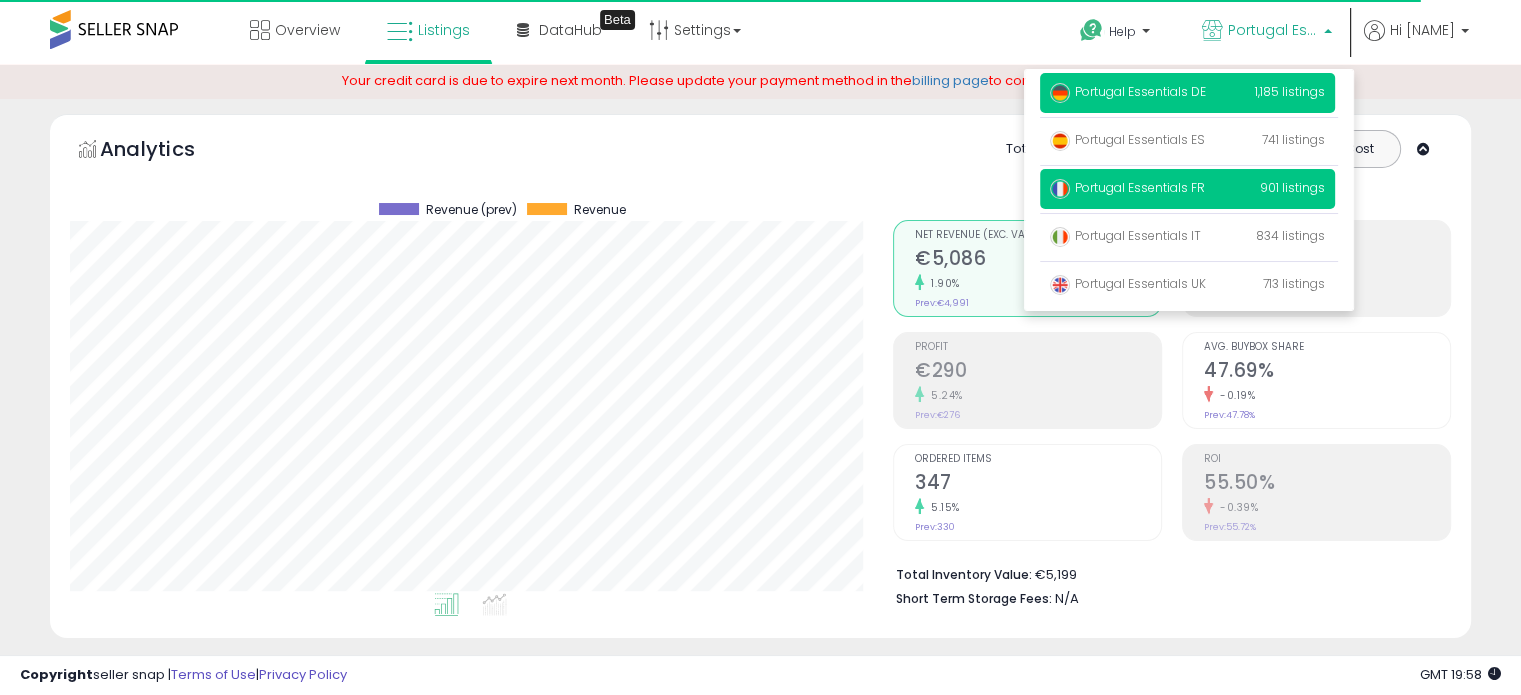 click on "Portugal Essentials DE" at bounding box center [1128, 91] 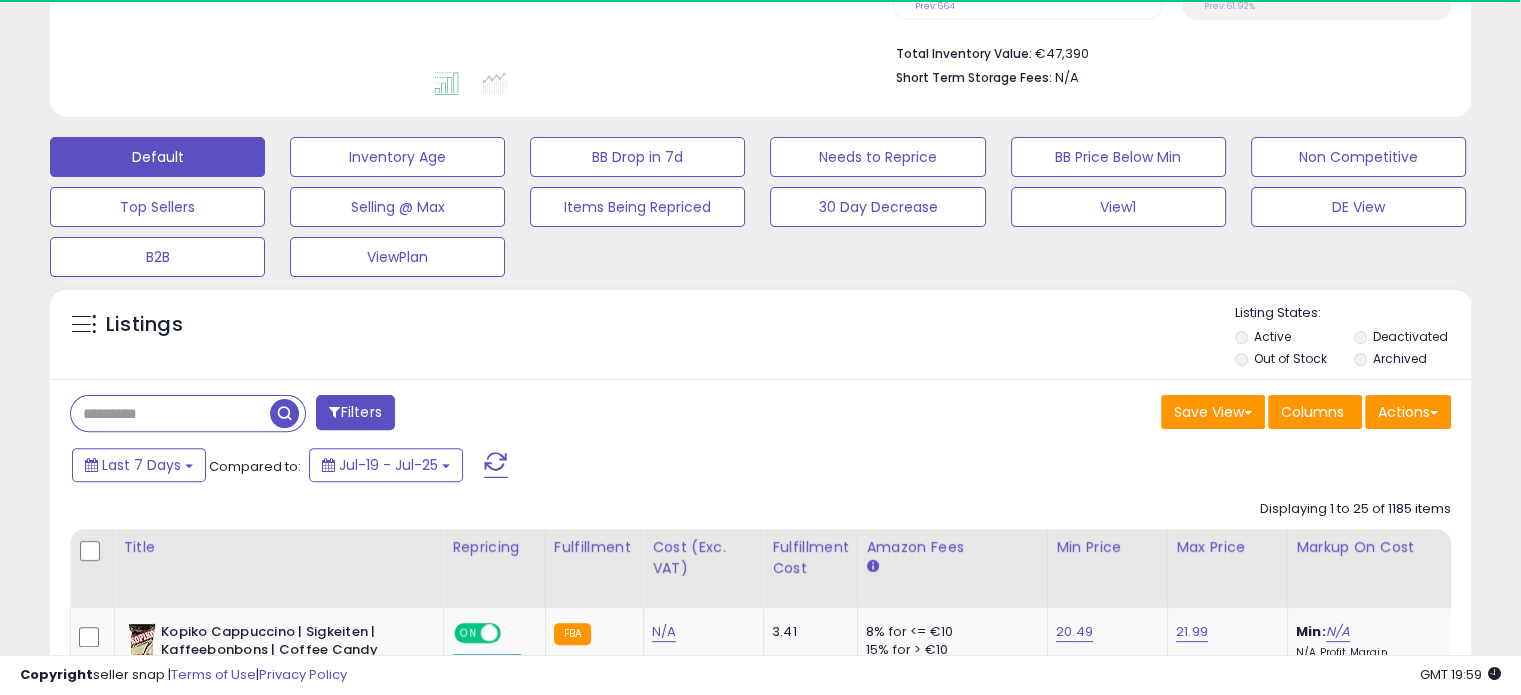scroll, scrollTop: 600, scrollLeft: 0, axis: vertical 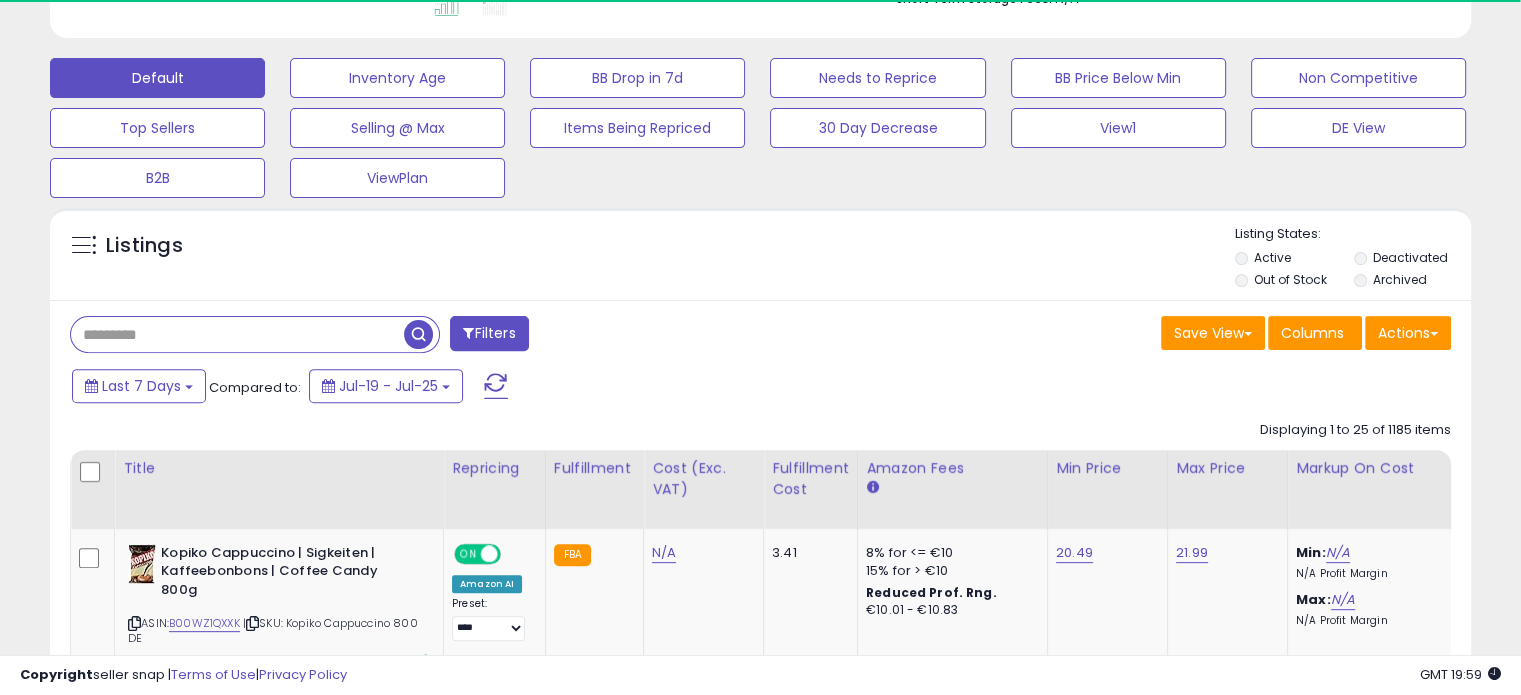 click at bounding box center [237, 334] 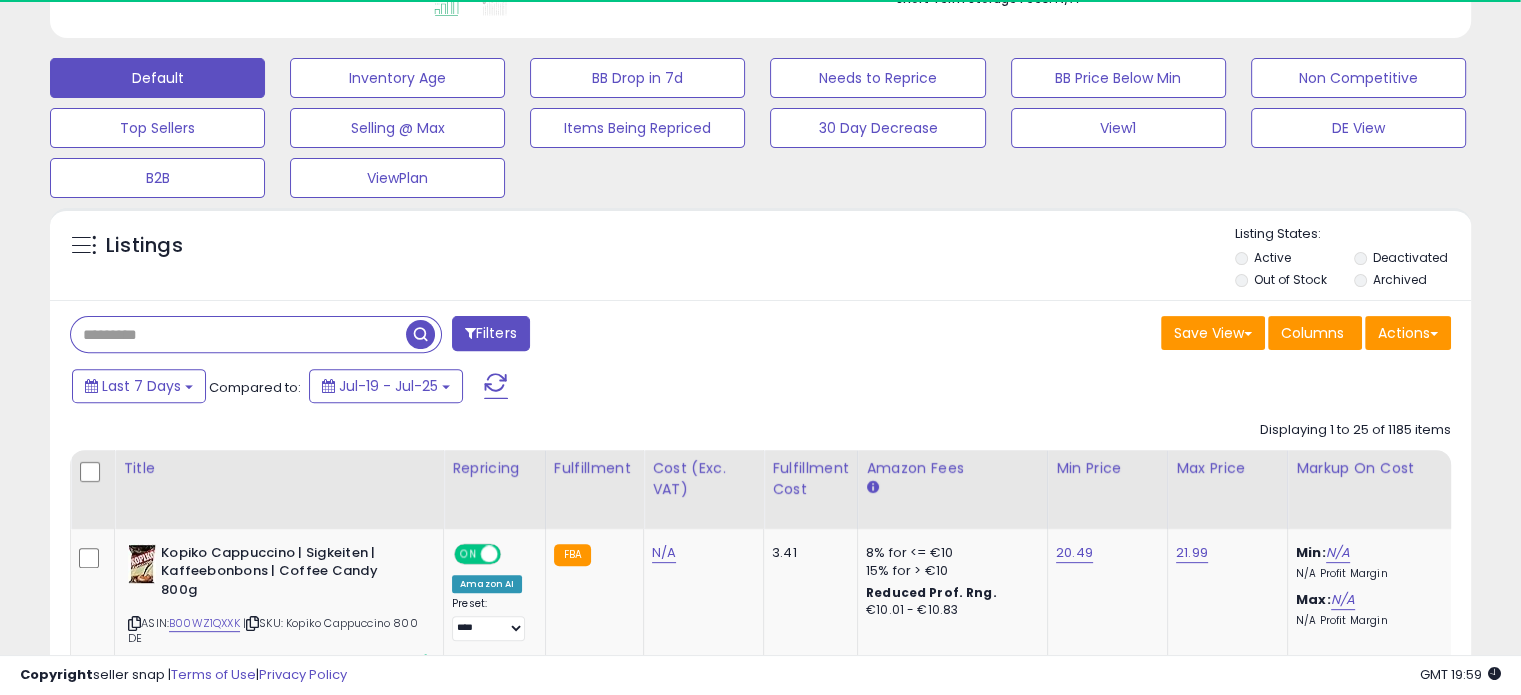paste on "**********" 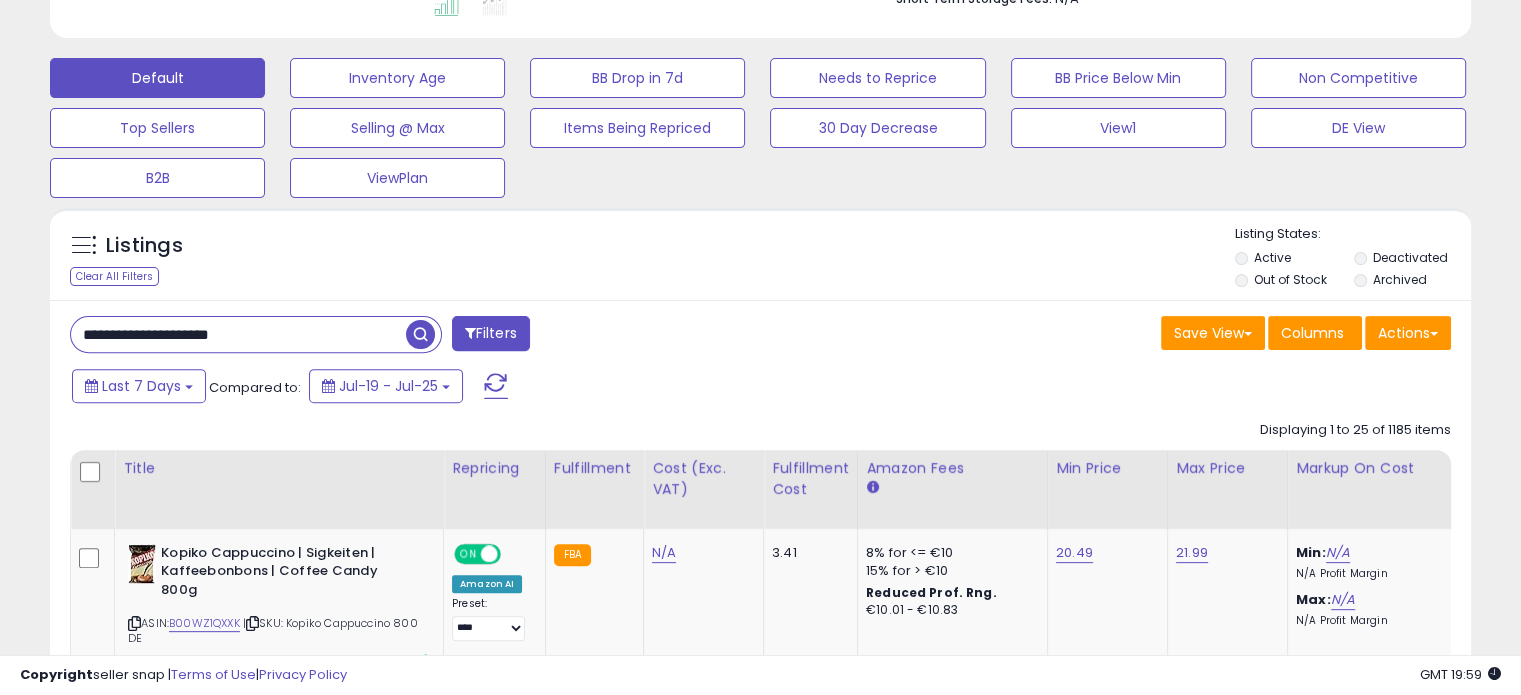 scroll, scrollTop: 999589, scrollLeft: 999176, axis: both 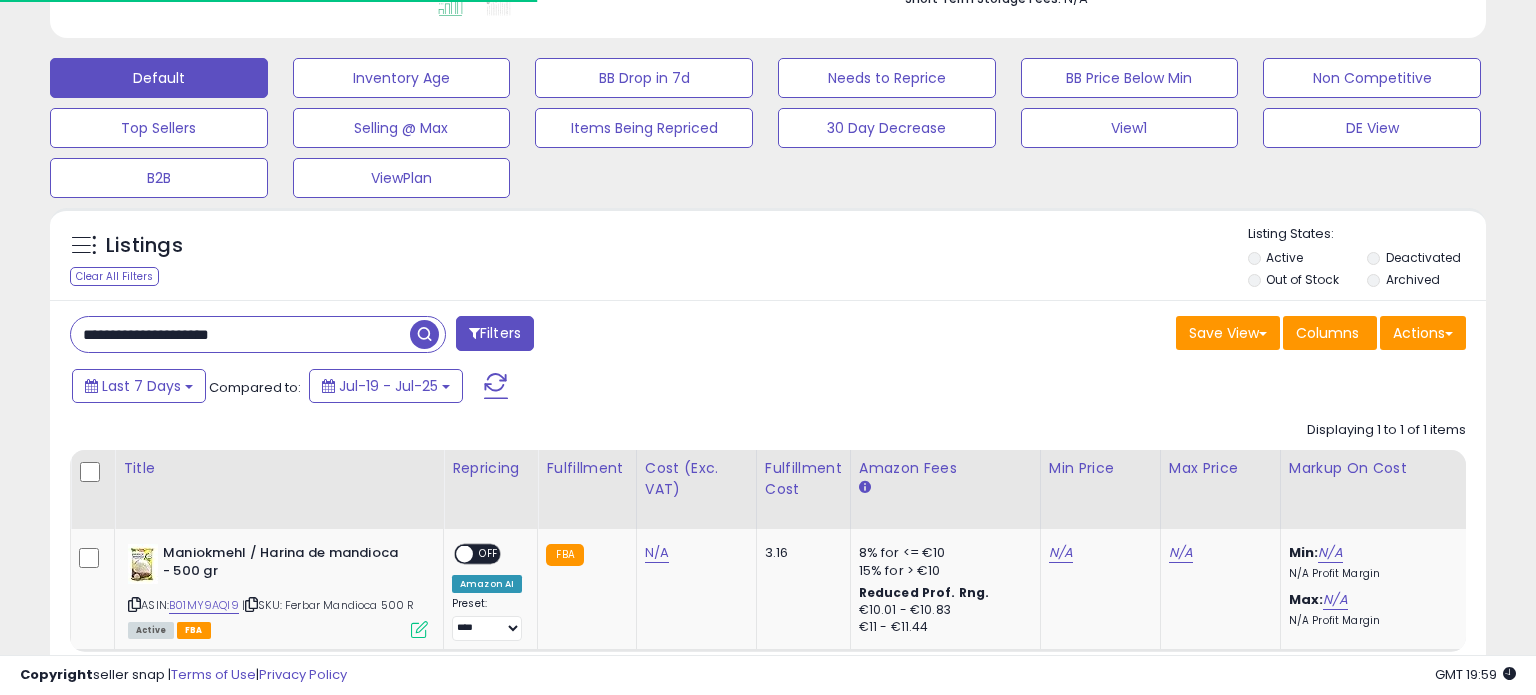 click on "**********" at bounding box center (240, 334) 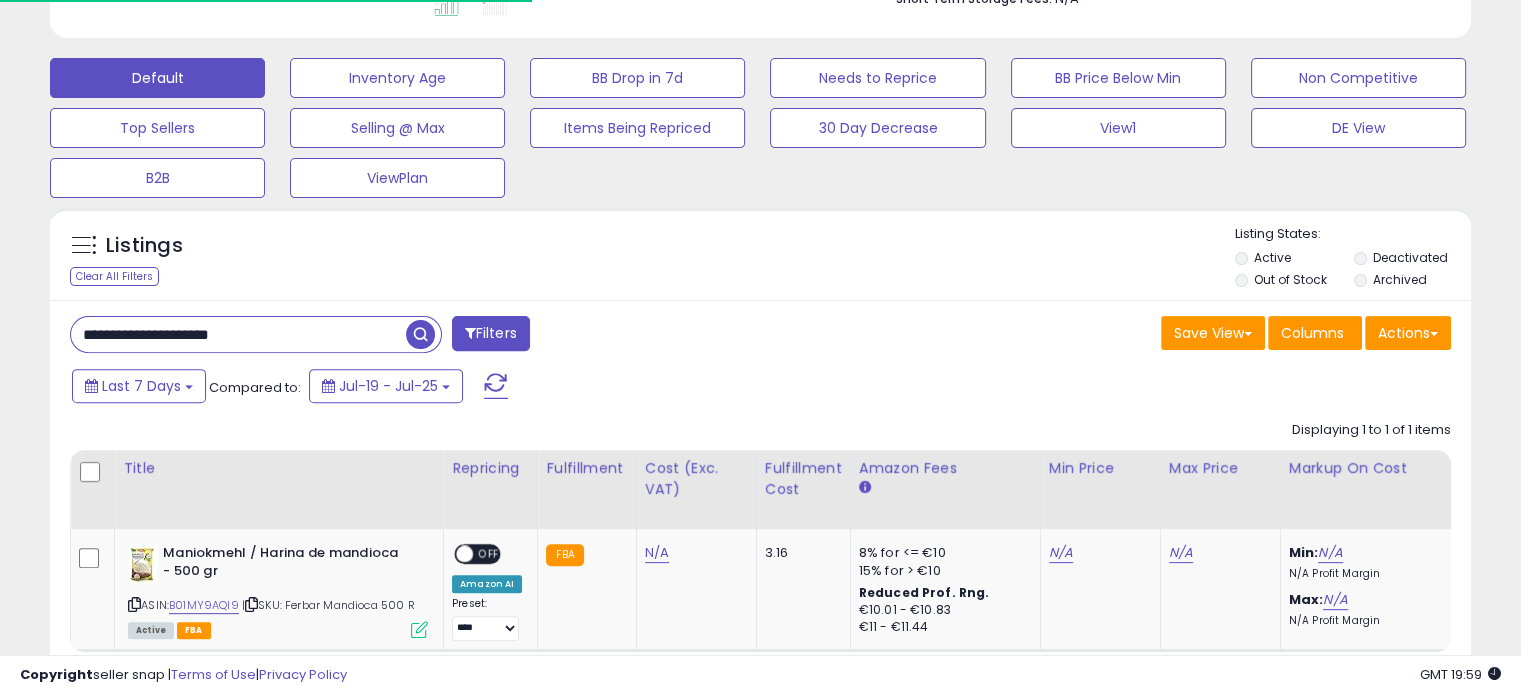 scroll, scrollTop: 409, scrollLeft: 822, axis: both 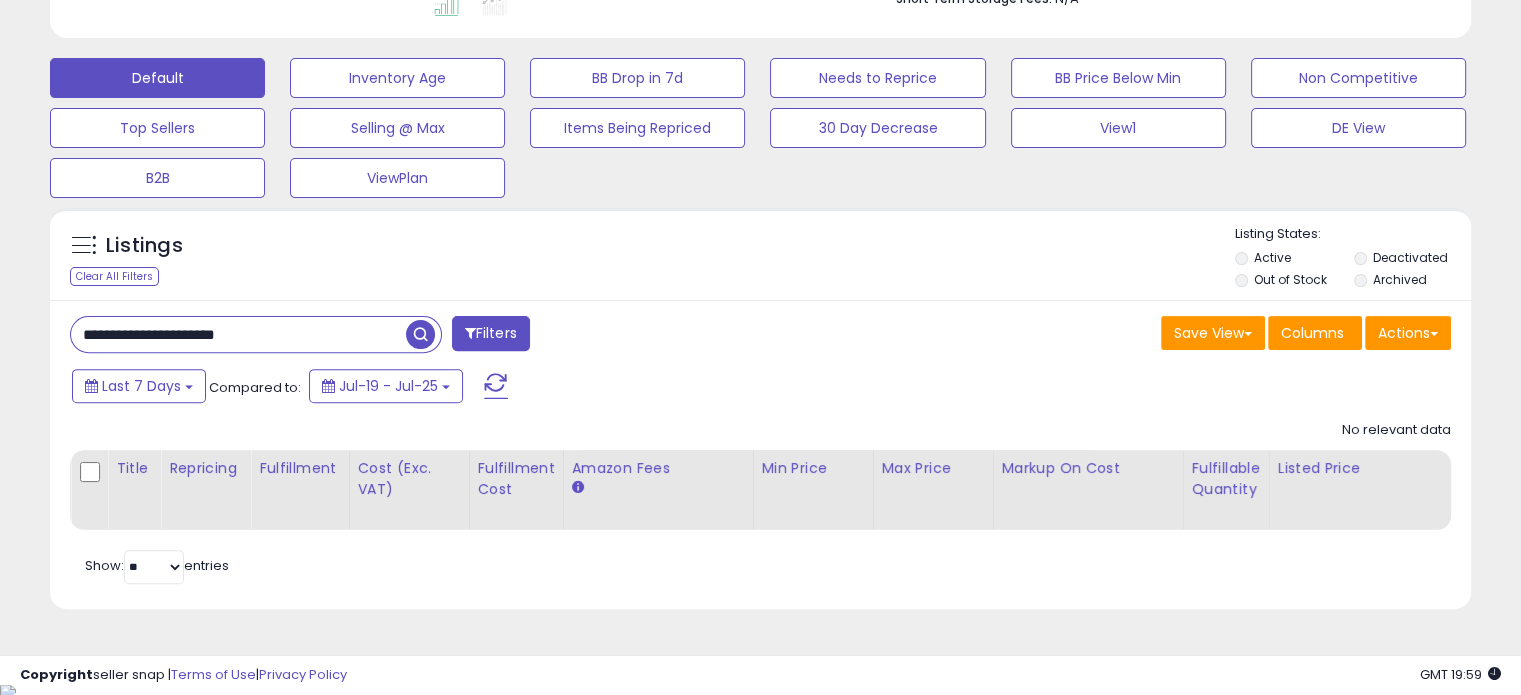 drag, startPoint x: 340, startPoint y: 342, endPoint x: 9, endPoint y: 338, distance: 331.02417 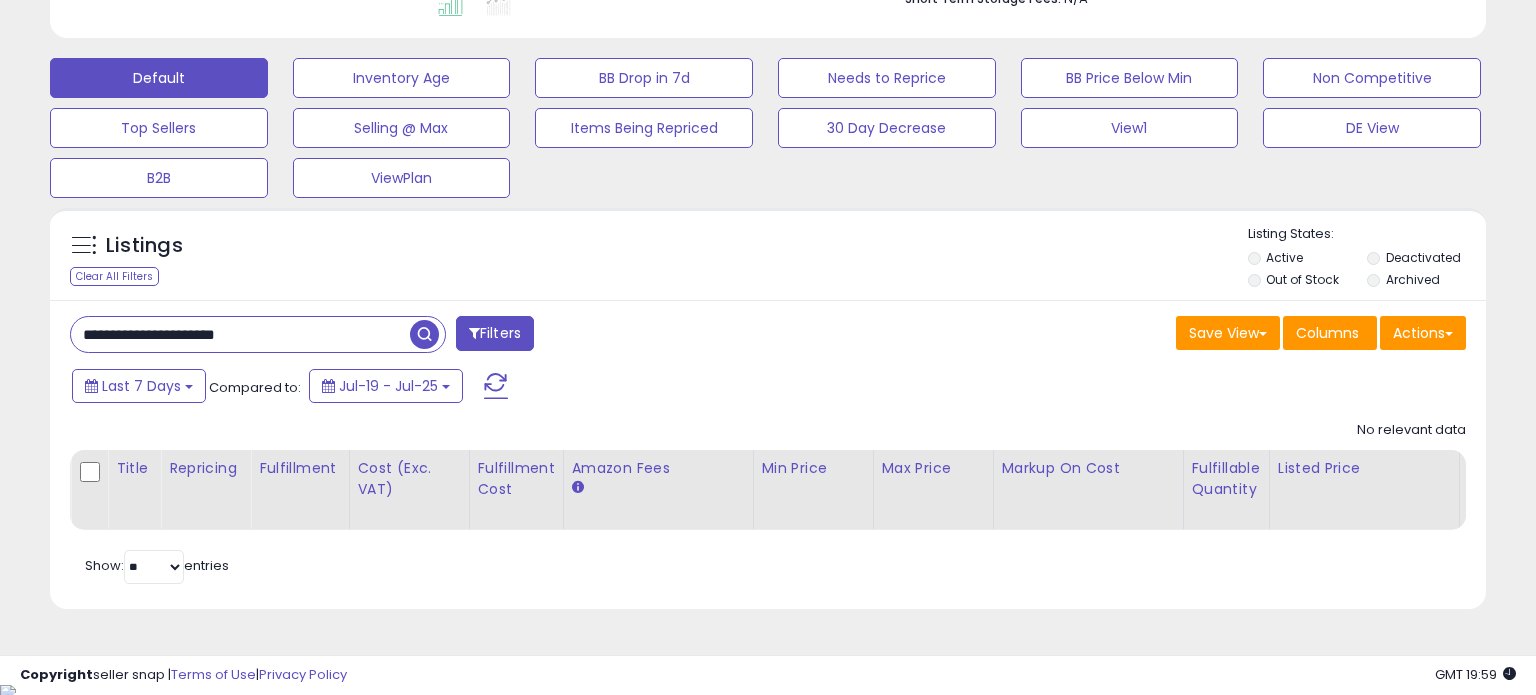 scroll, scrollTop: 999589, scrollLeft: 999168, axis: both 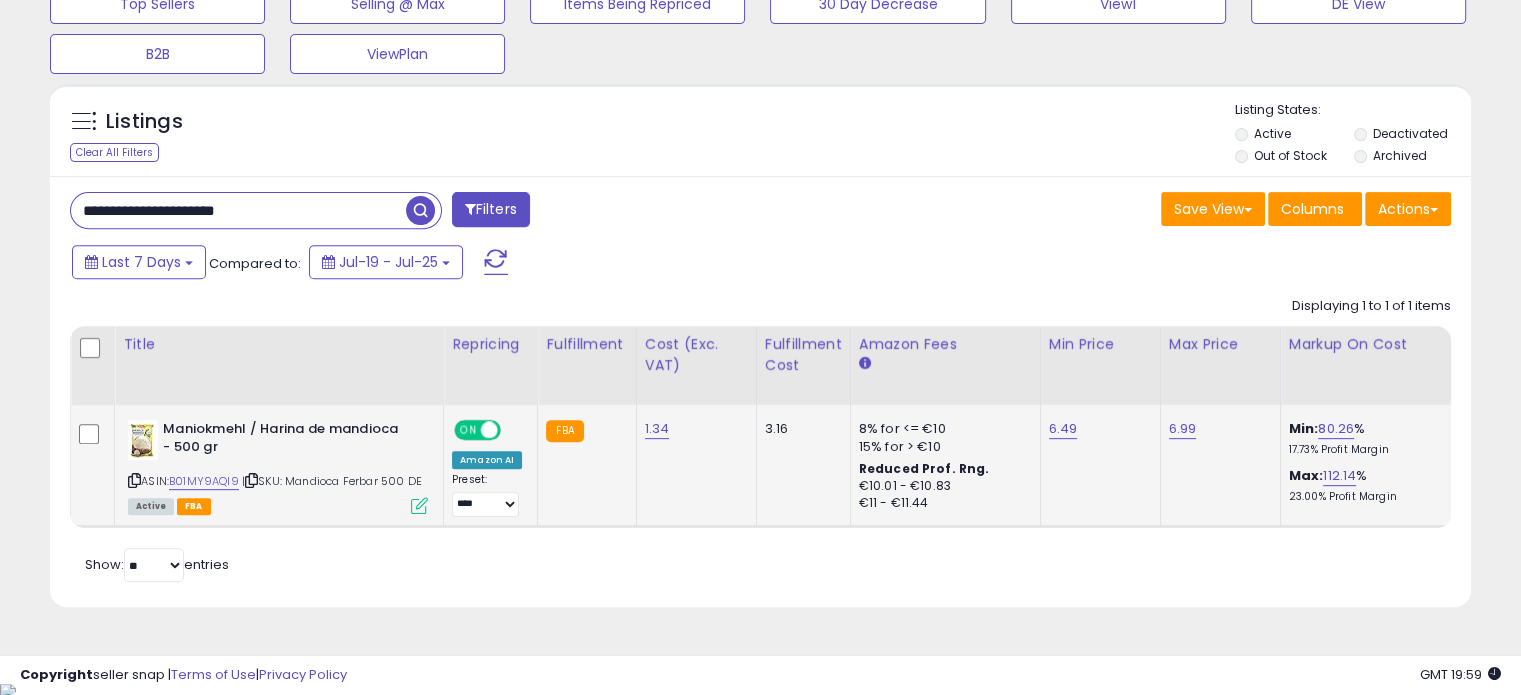 type 